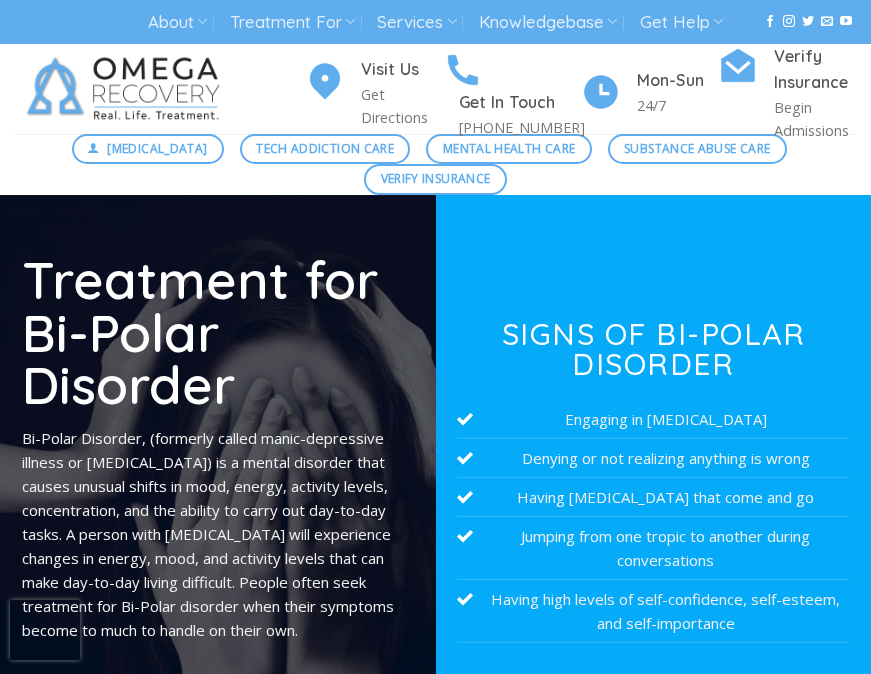scroll, scrollTop: 0, scrollLeft: 0, axis: both 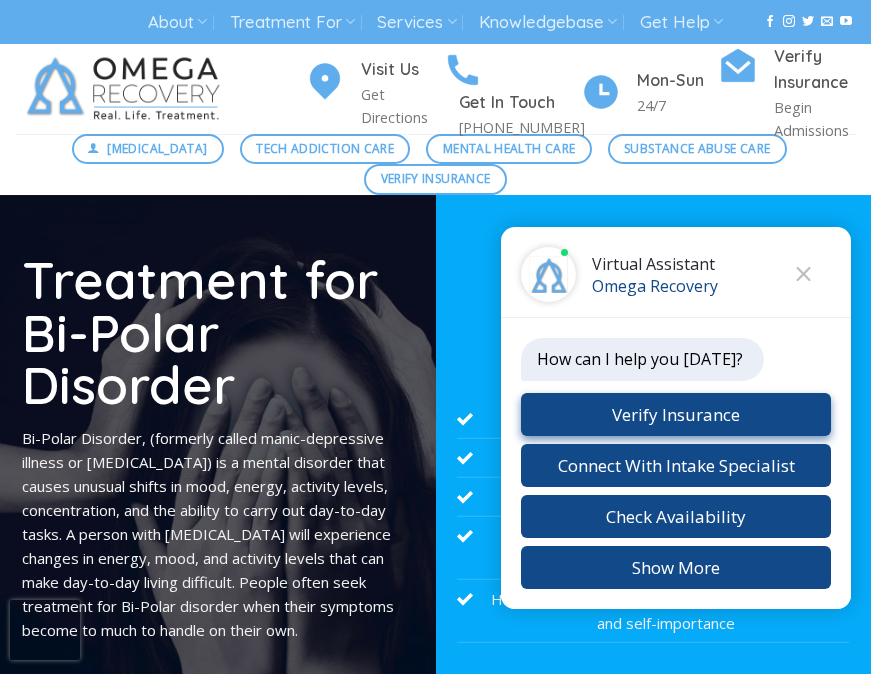 click on "Verify Insurance" at bounding box center [676, 414] 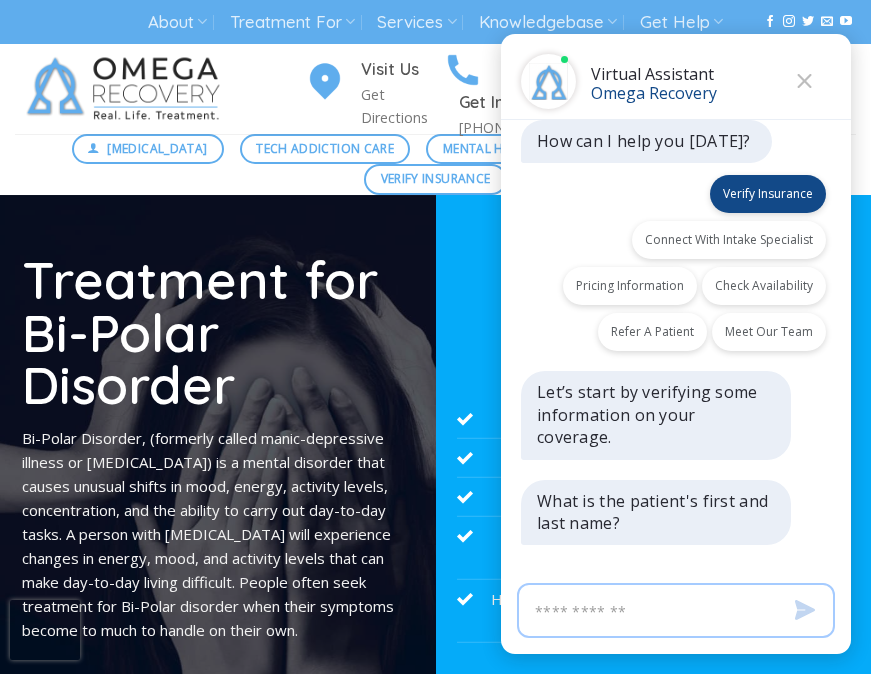 scroll, scrollTop: 18, scrollLeft: 0, axis: vertical 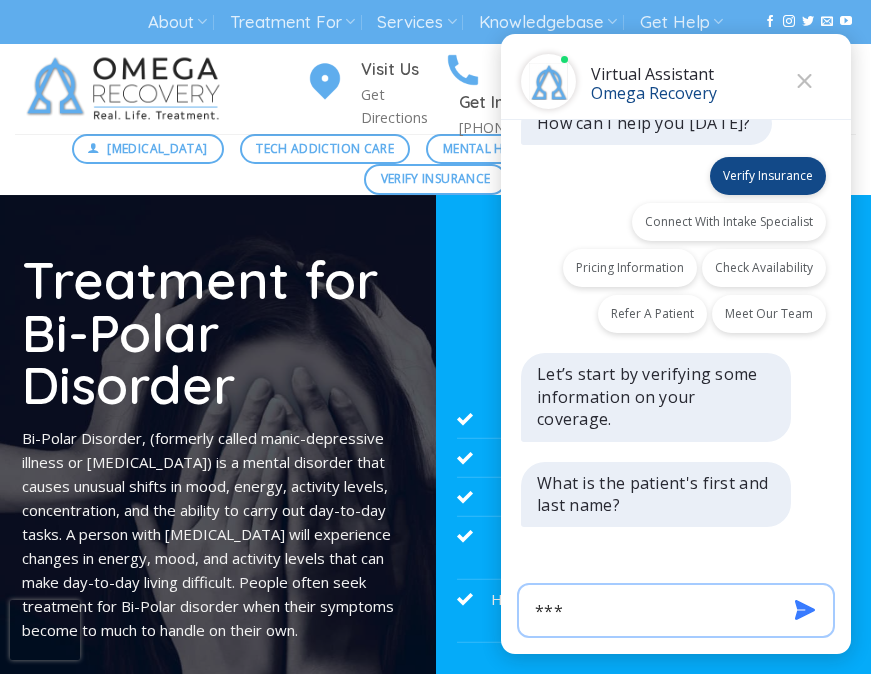 click on "***" at bounding box center [676, 610] 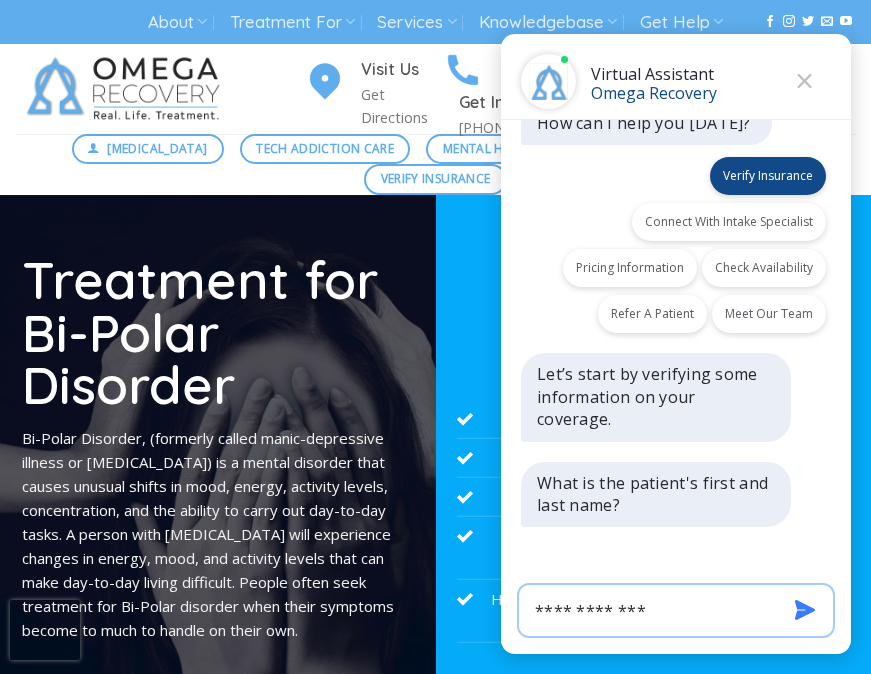 type 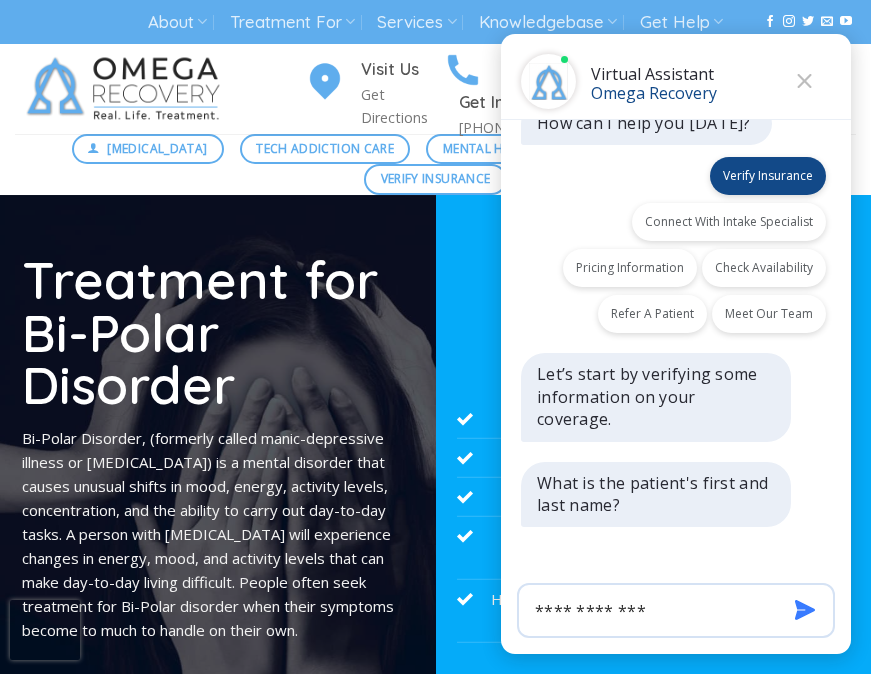 click 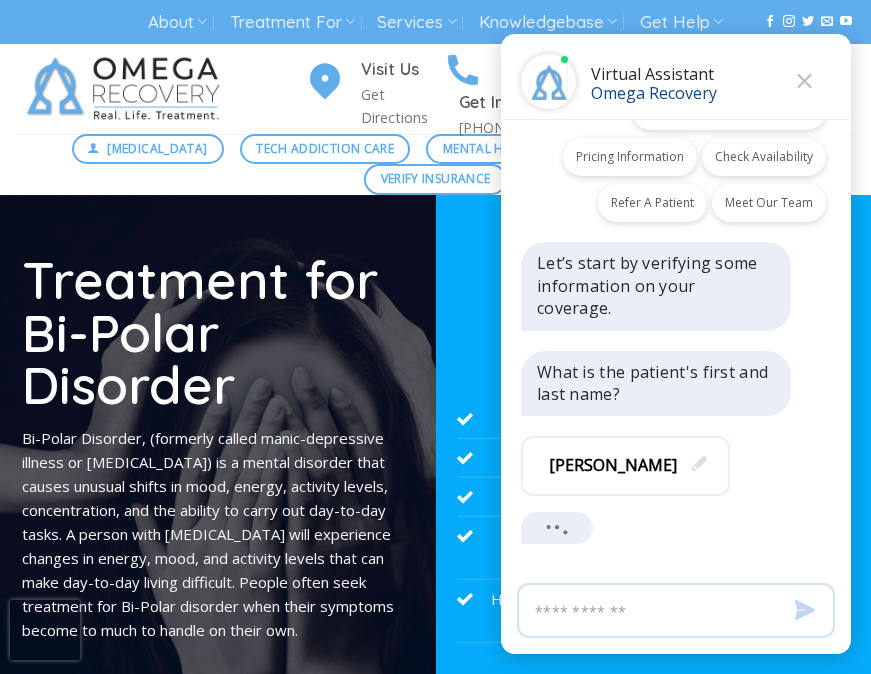 scroll, scrollTop: 130, scrollLeft: 0, axis: vertical 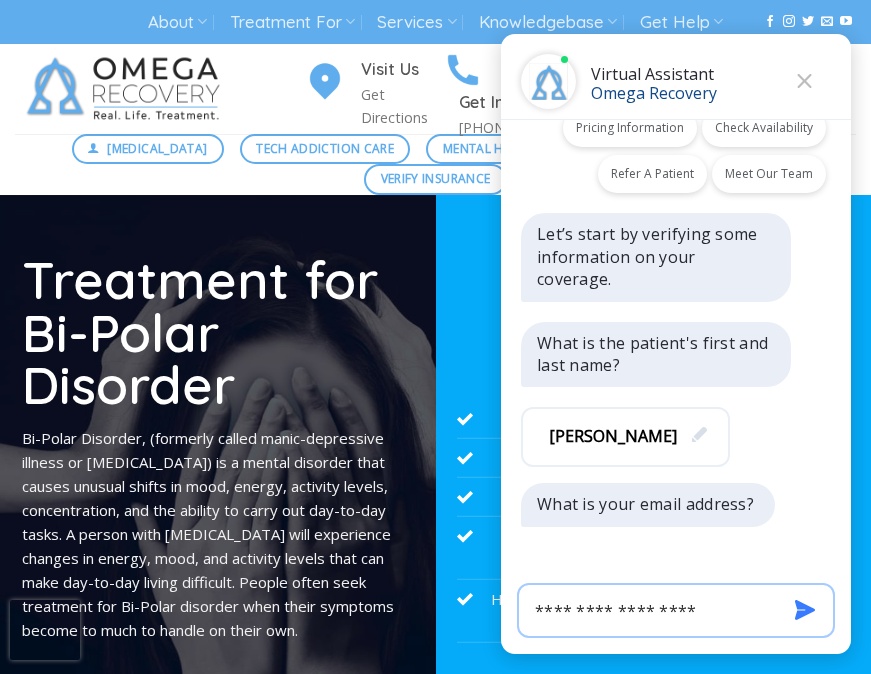 type on "**********" 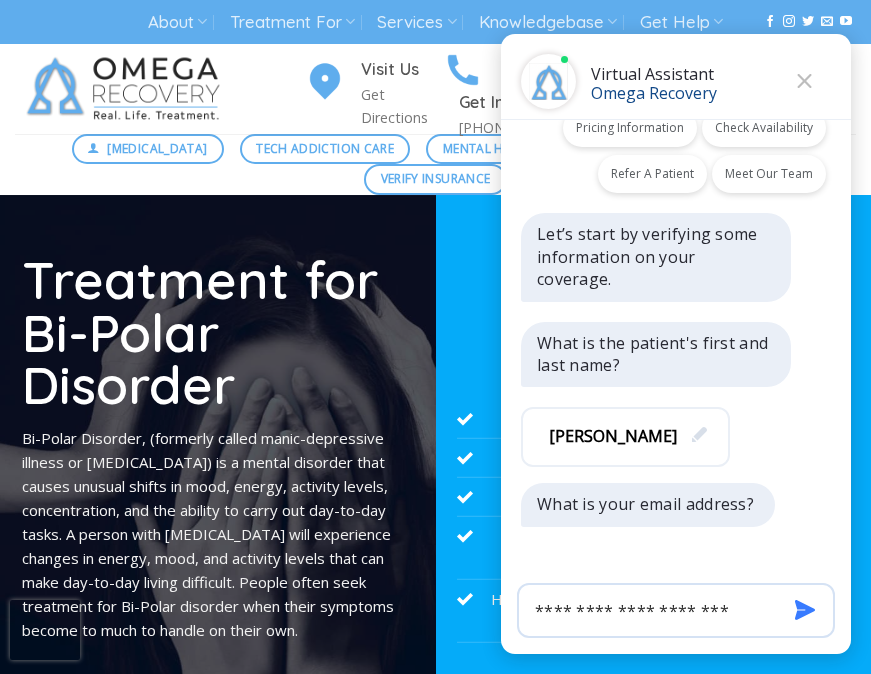 click 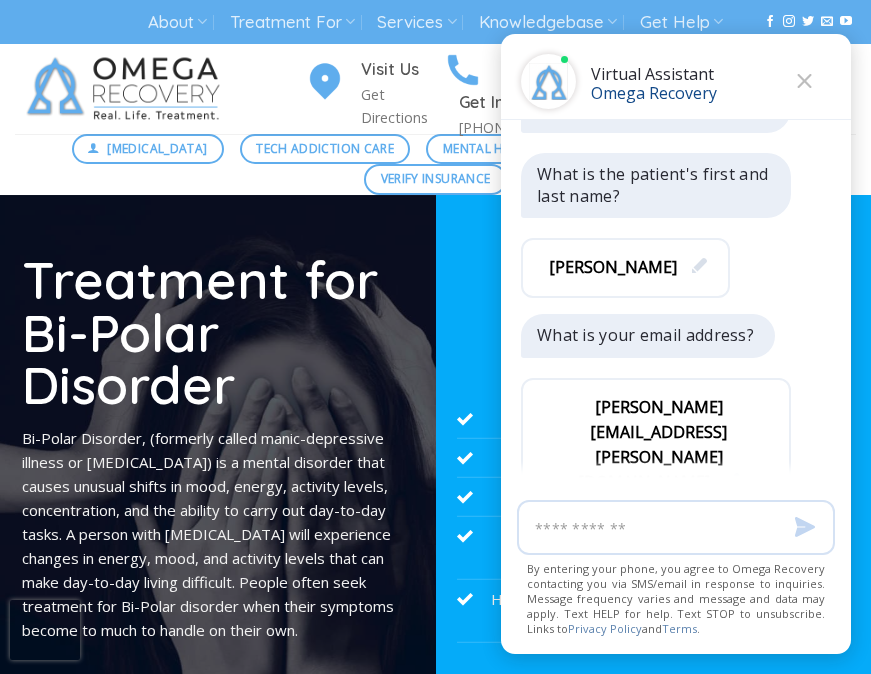 scroll, scrollTop: 378, scrollLeft: 0, axis: vertical 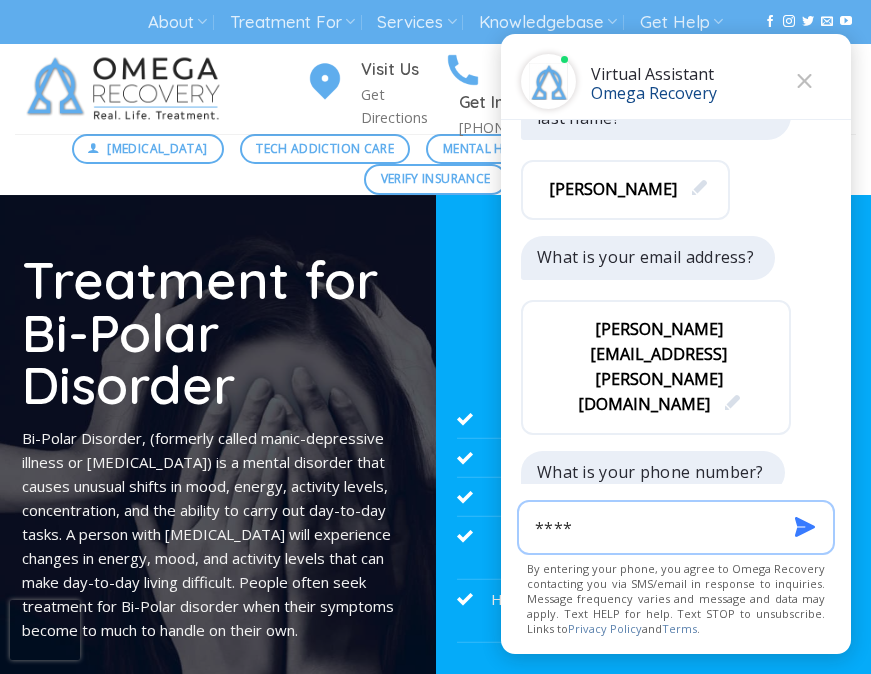 type on "**********" 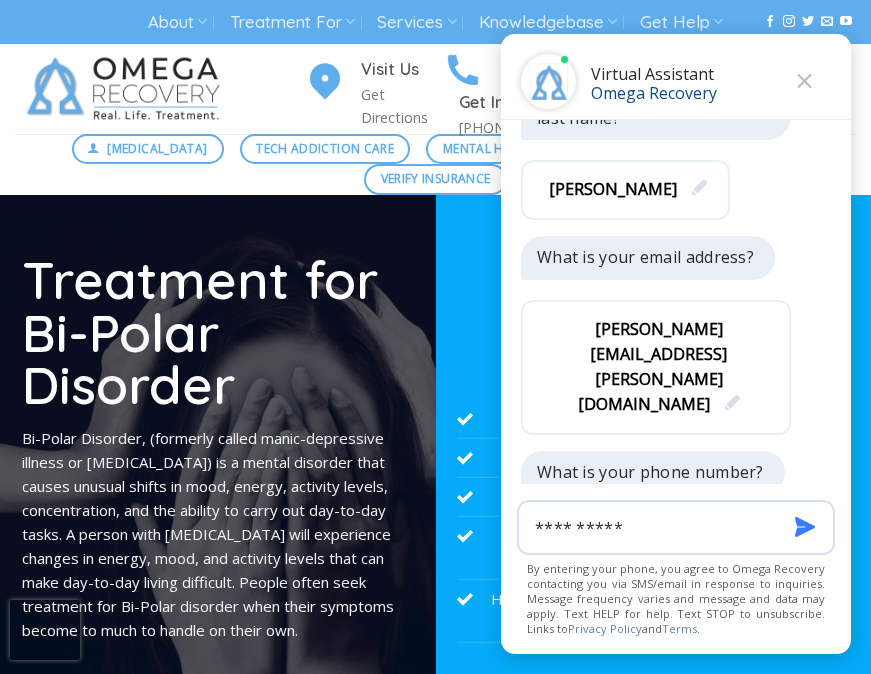 click 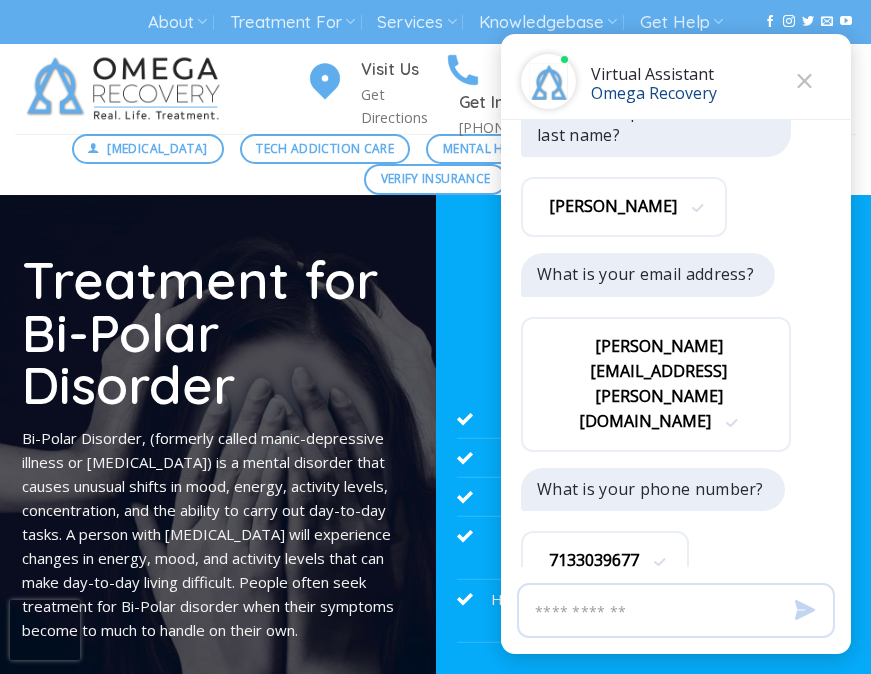 scroll, scrollTop: 456, scrollLeft: 0, axis: vertical 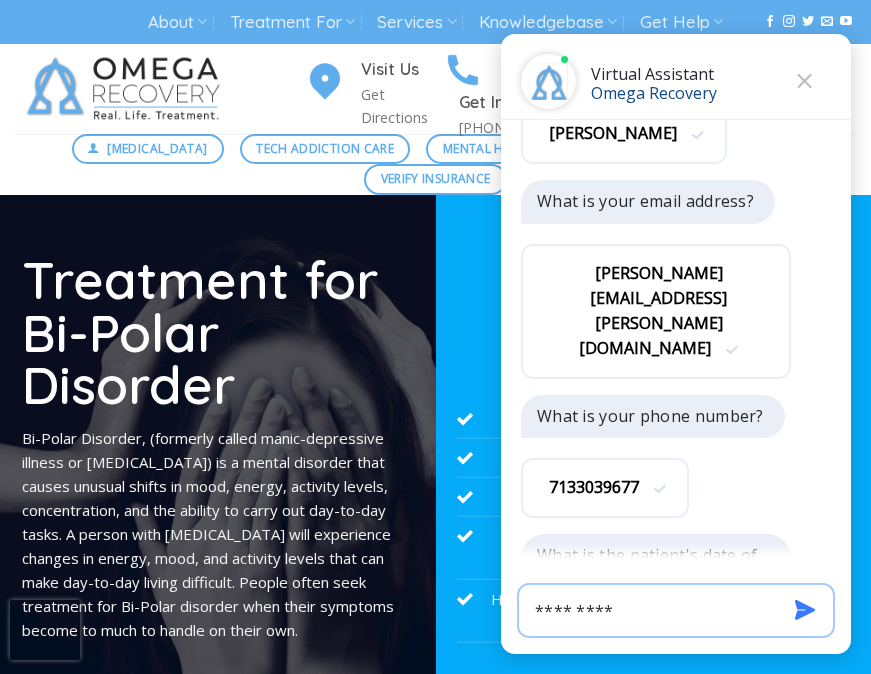 type on "*********" 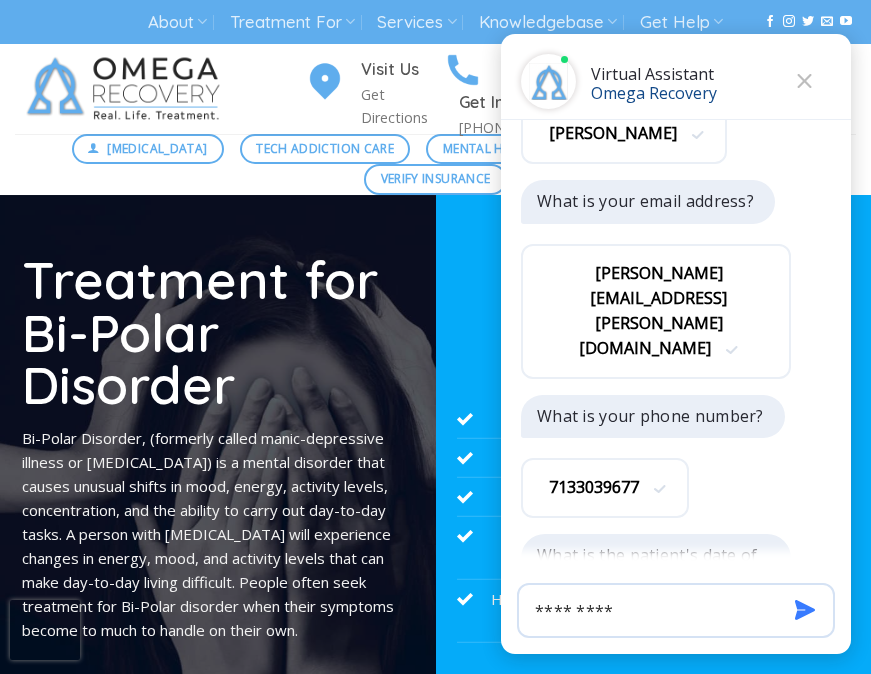 click 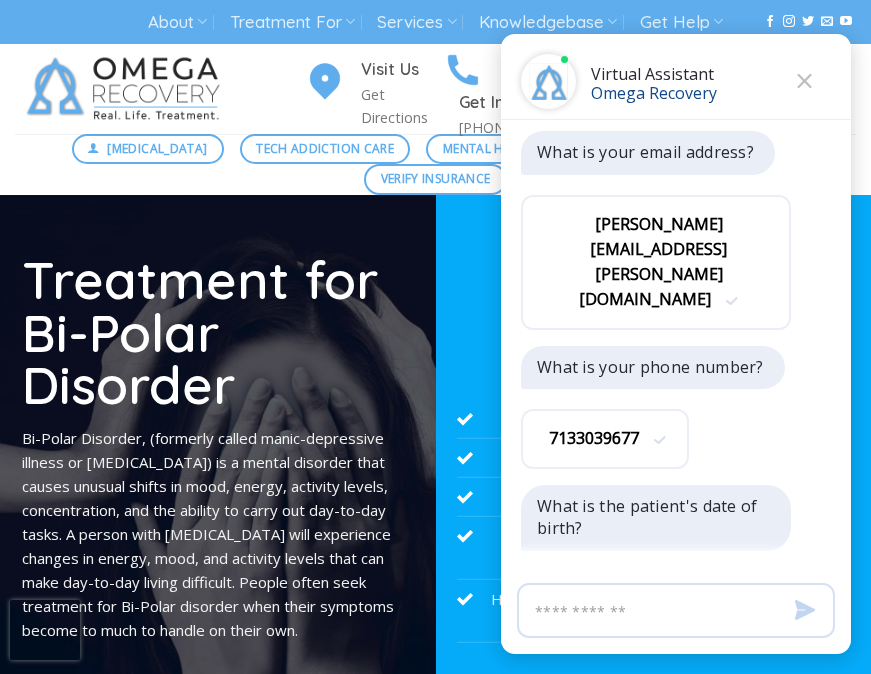 scroll, scrollTop: 599, scrollLeft: 0, axis: vertical 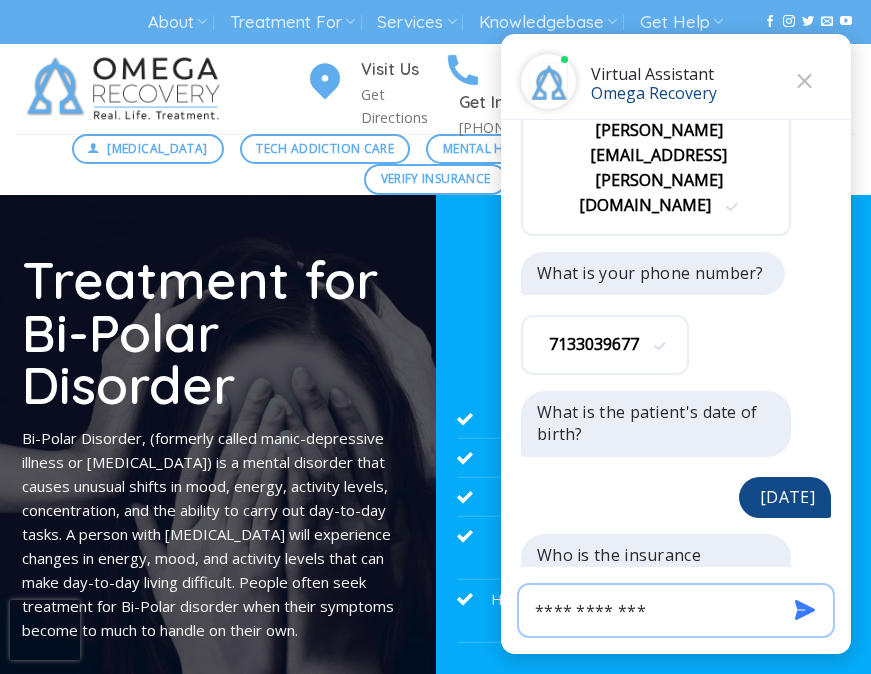 type on "**********" 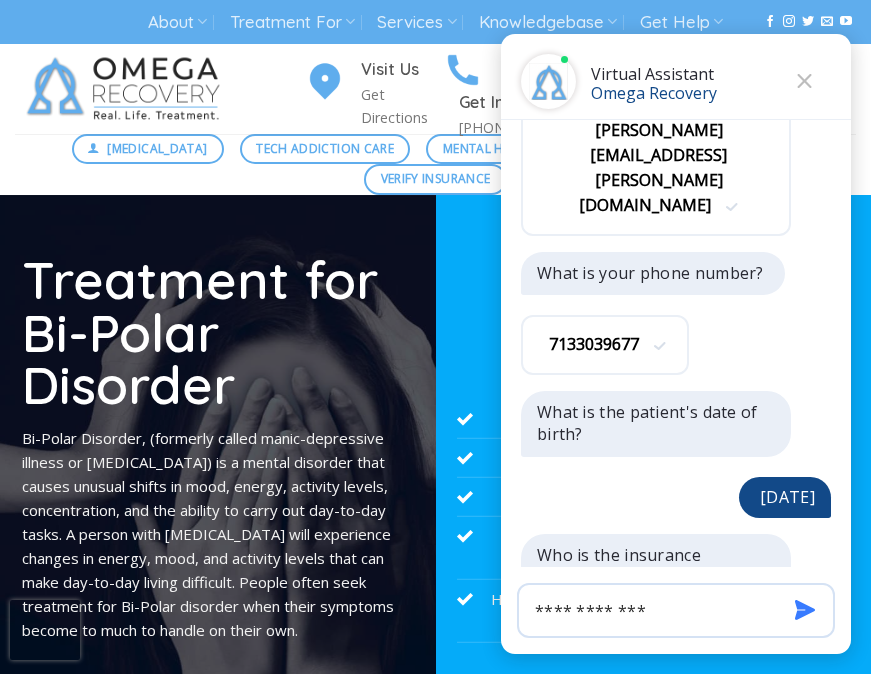 click 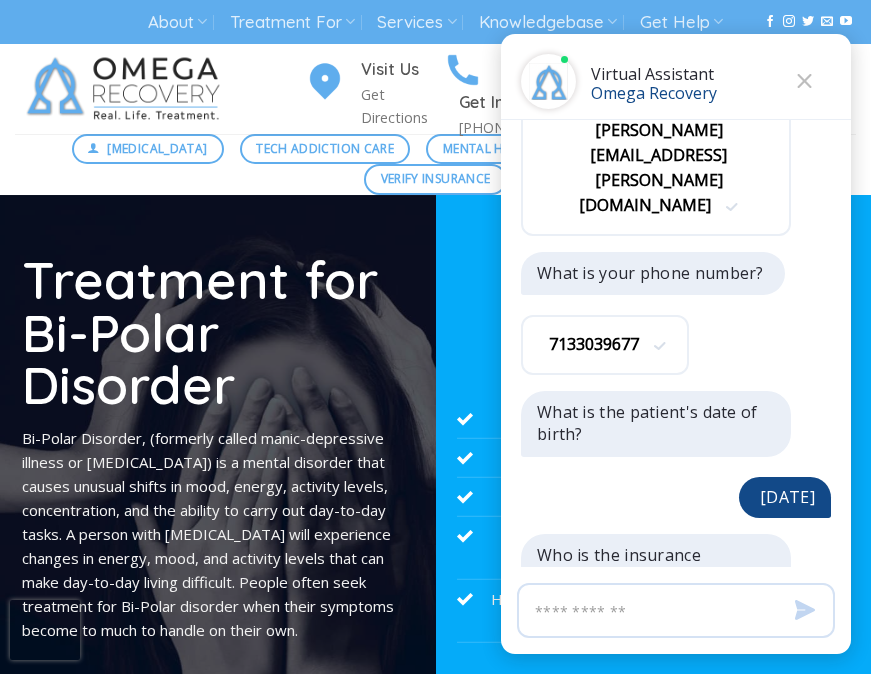 scroll, scrollTop: 742, scrollLeft: 0, axis: vertical 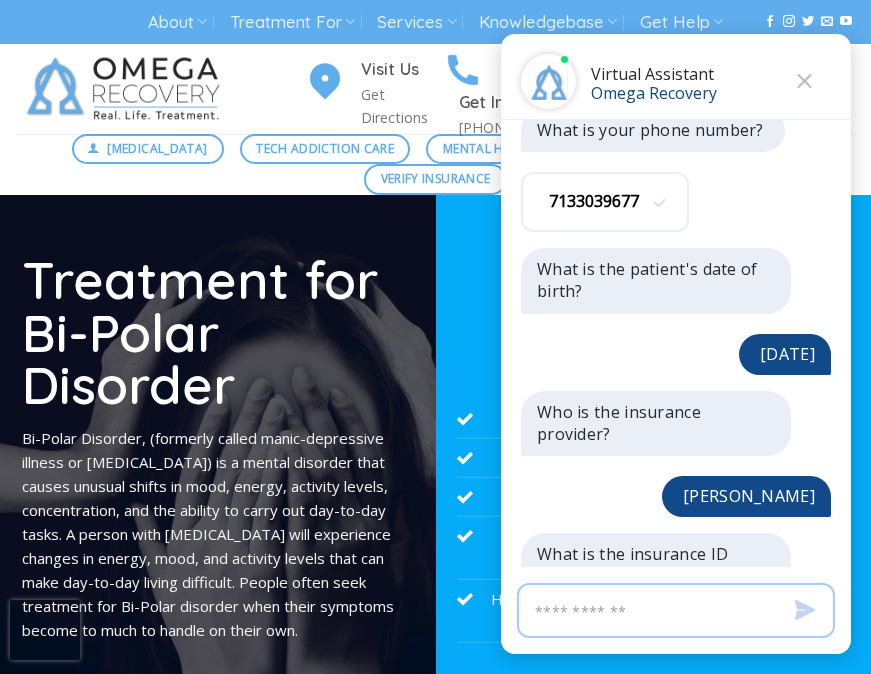 click at bounding box center [676, 610] 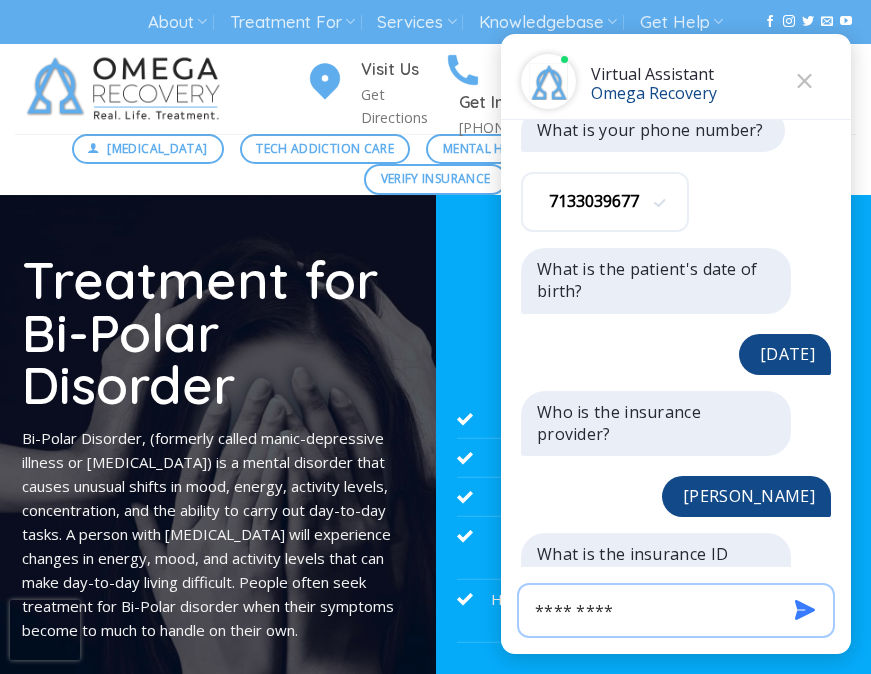 type on "*********" 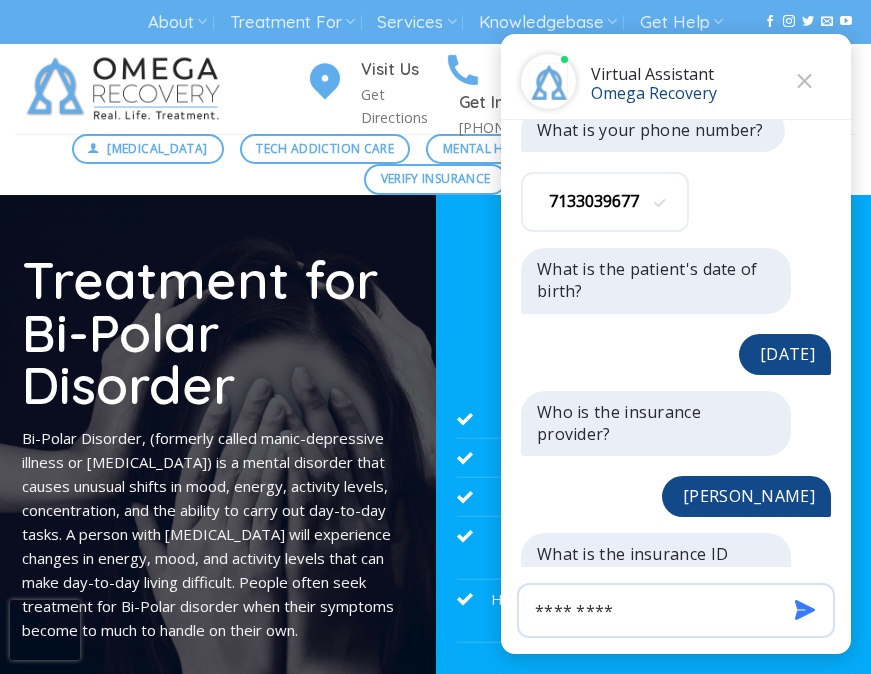 click 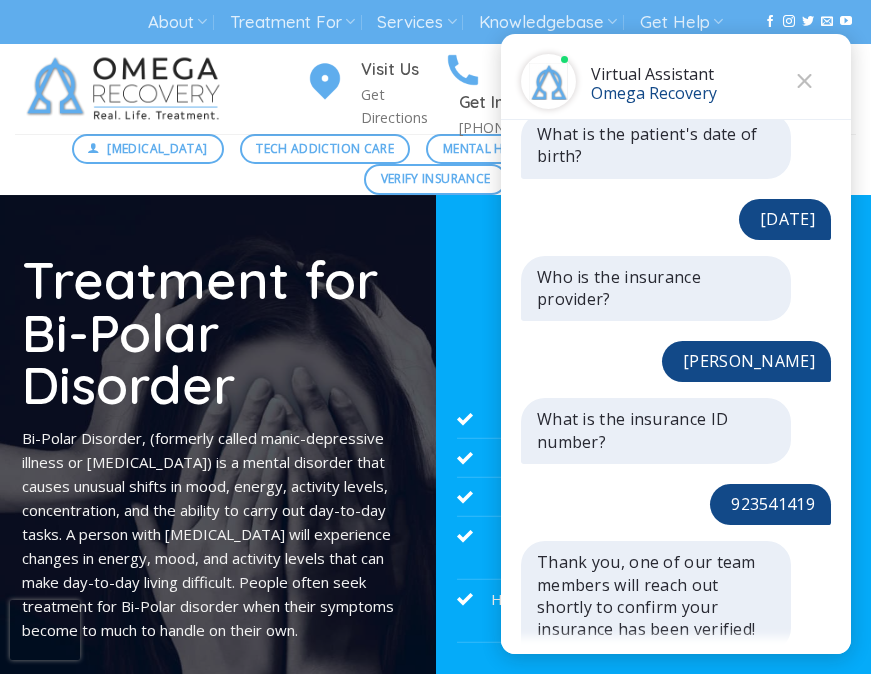 scroll, scrollTop: 978, scrollLeft: 0, axis: vertical 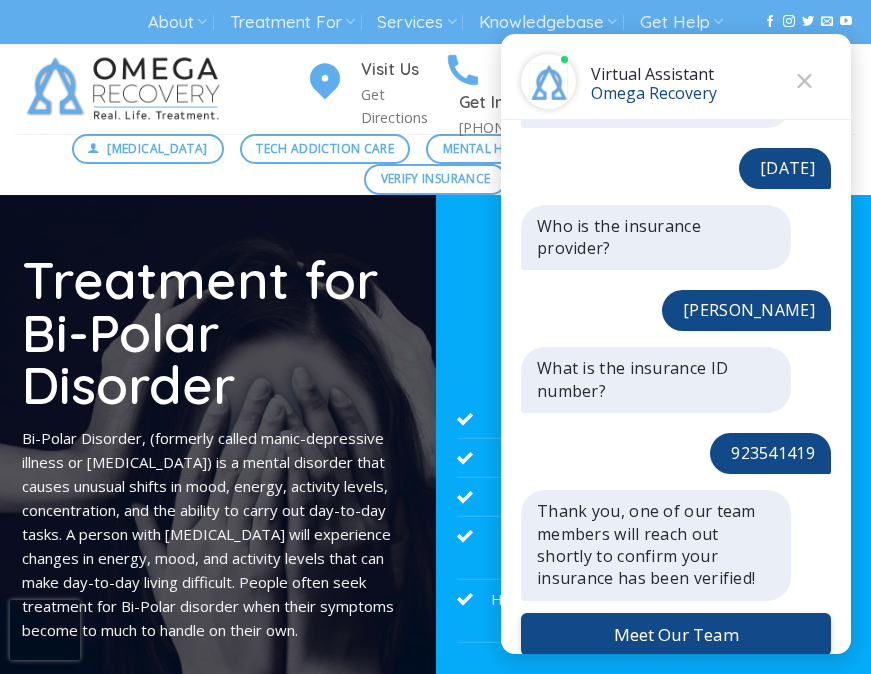 click on "Go Back To Start" at bounding box center [676, 685] 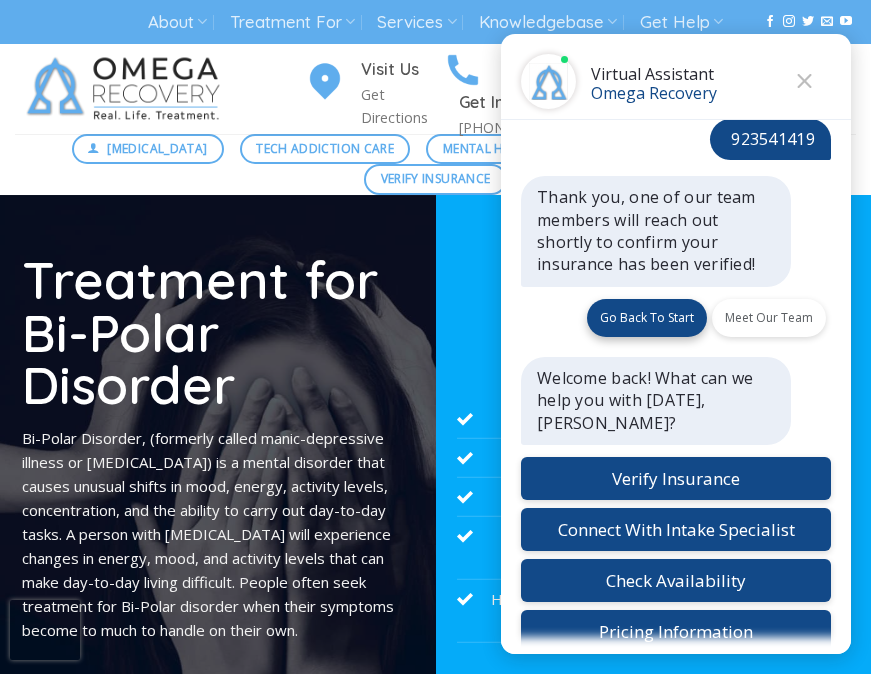 scroll, scrollTop: 1318, scrollLeft: 0, axis: vertical 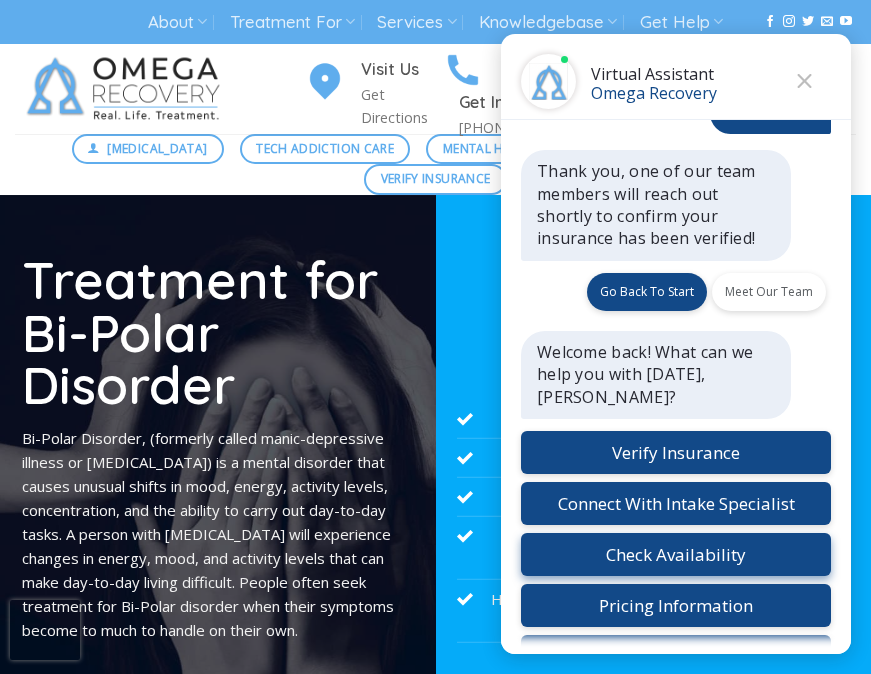 click on "Check Availability" at bounding box center (676, 554) 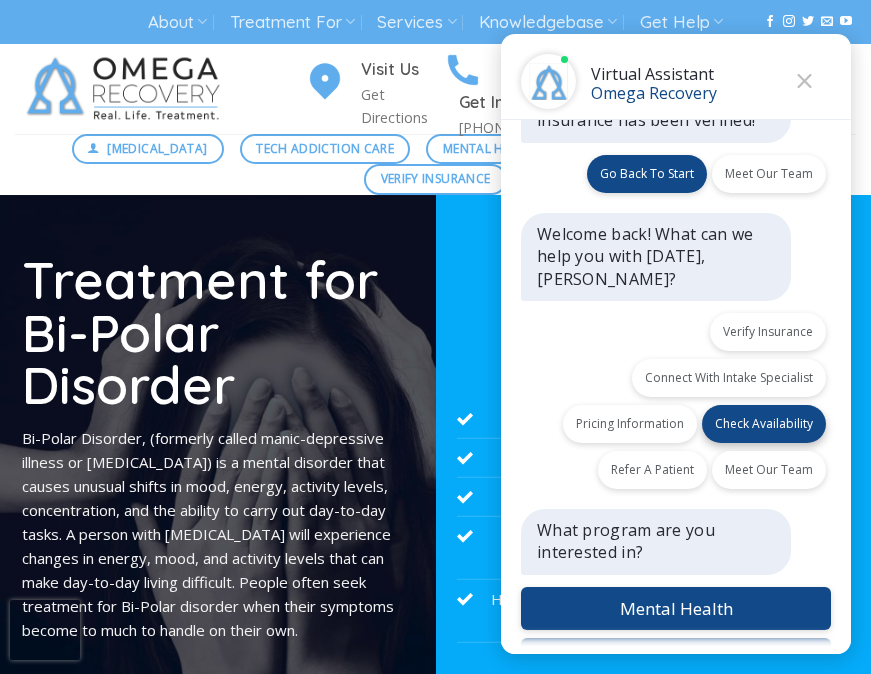 scroll, scrollTop: 1439, scrollLeft: 0, axis: vertical 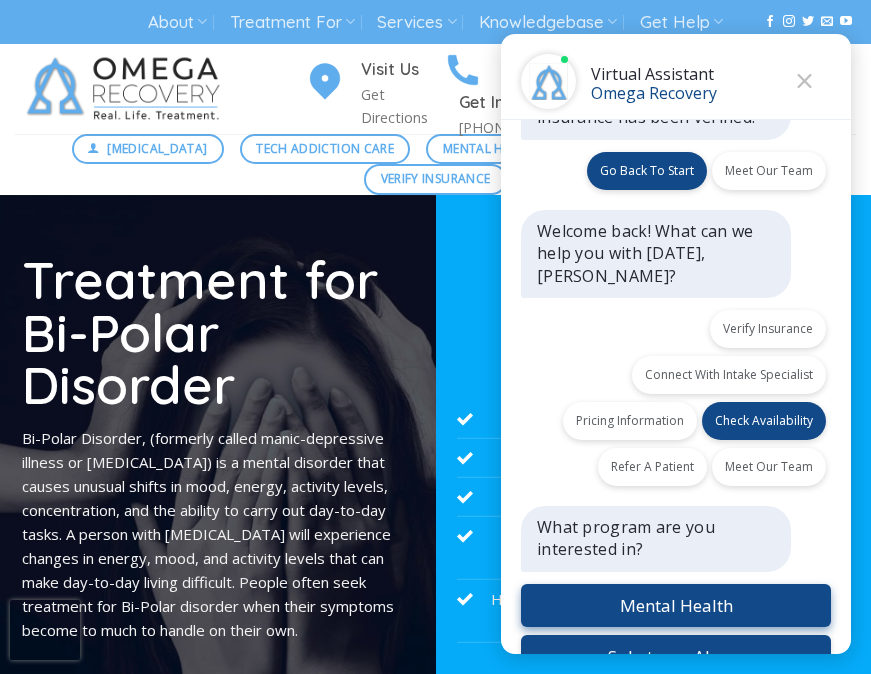 click on "Mental Health" at bounding box center (676, 605) 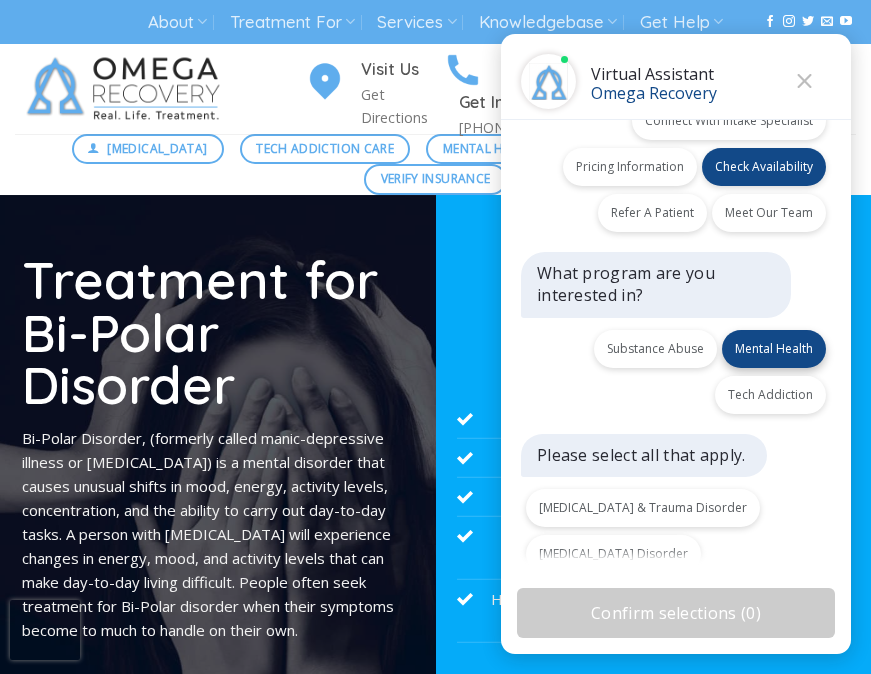 scroll, scrollTop: 1767, scrollLeft: 0, axis: vertical 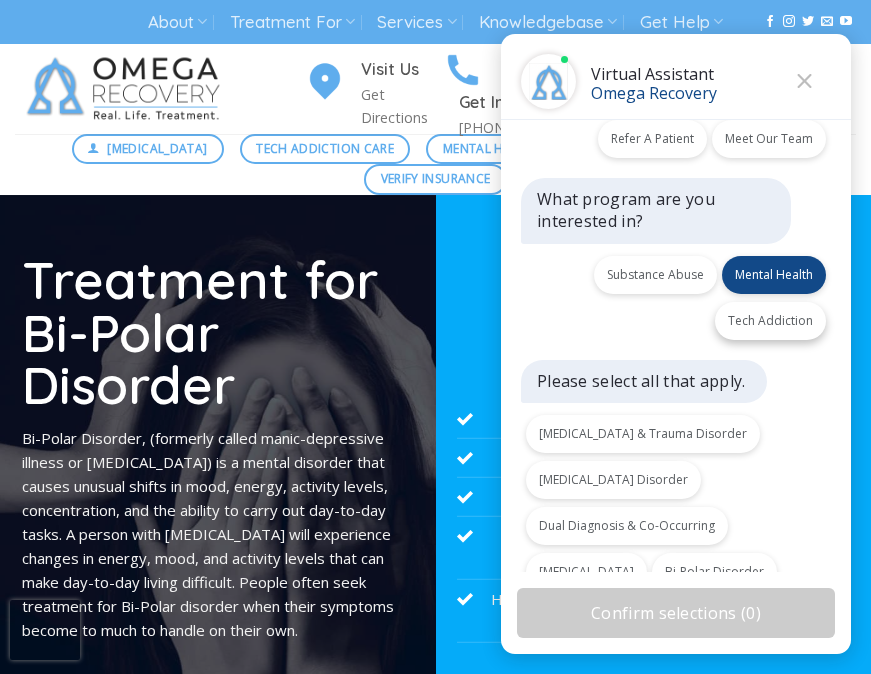 click on "Tech Addiction" at bounding box center (770, 321) 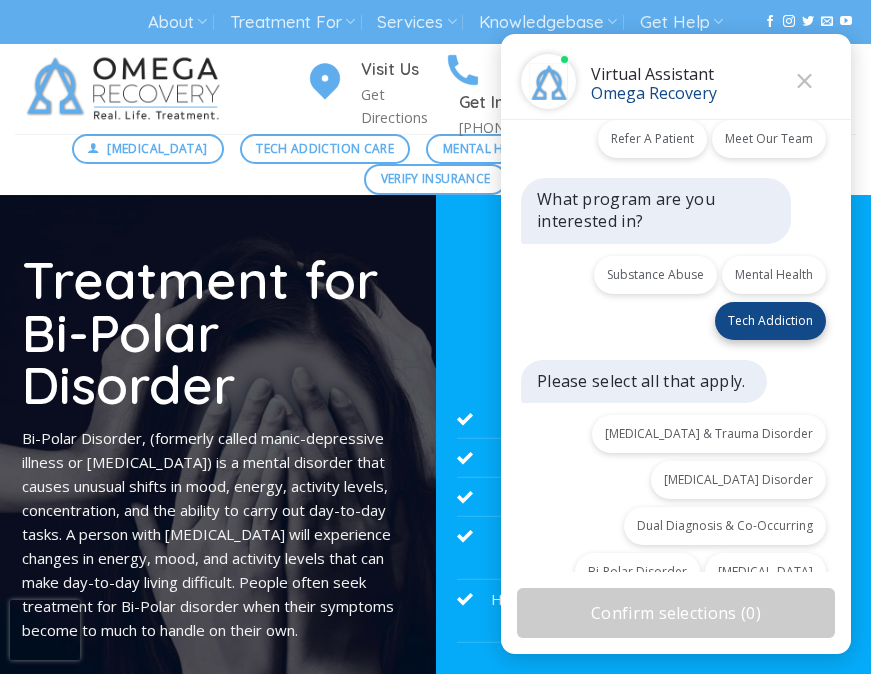 scroll, scrollTop: 1813, scrollLeft: 0, axis: vertical 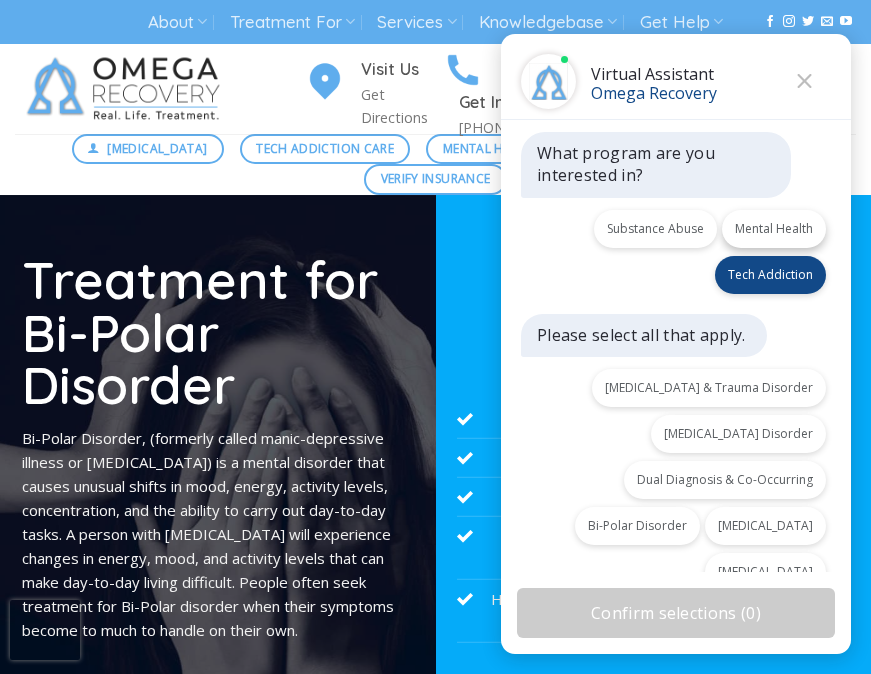 click on "Mental Health" at bounding box center (774, 229) 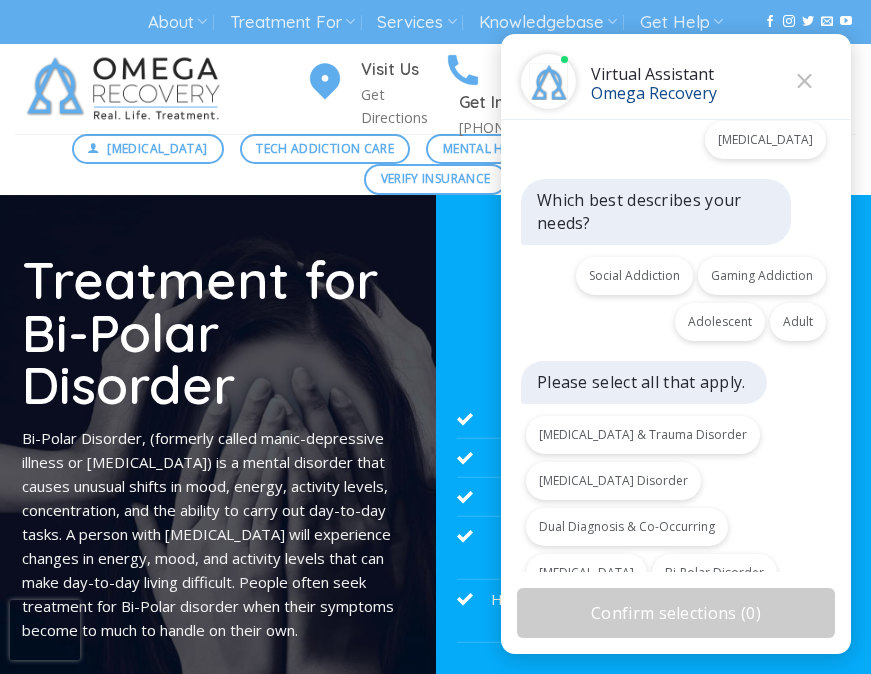 scroll, scrollTop: 2247, scrollLeft: 0, axis: vertical 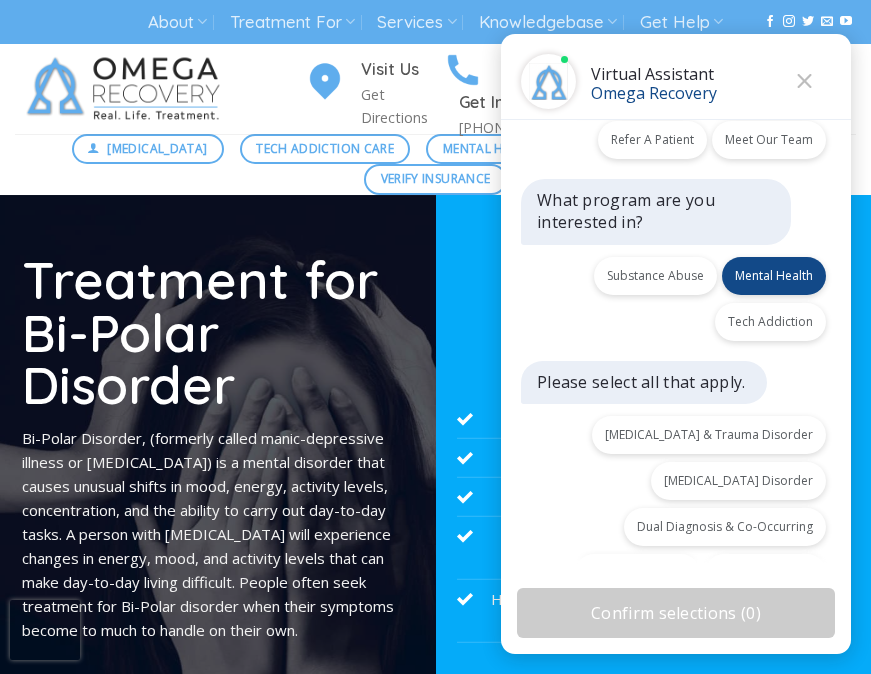 click on "Bi-Polar Disorder" at bounding box center (637, 573) 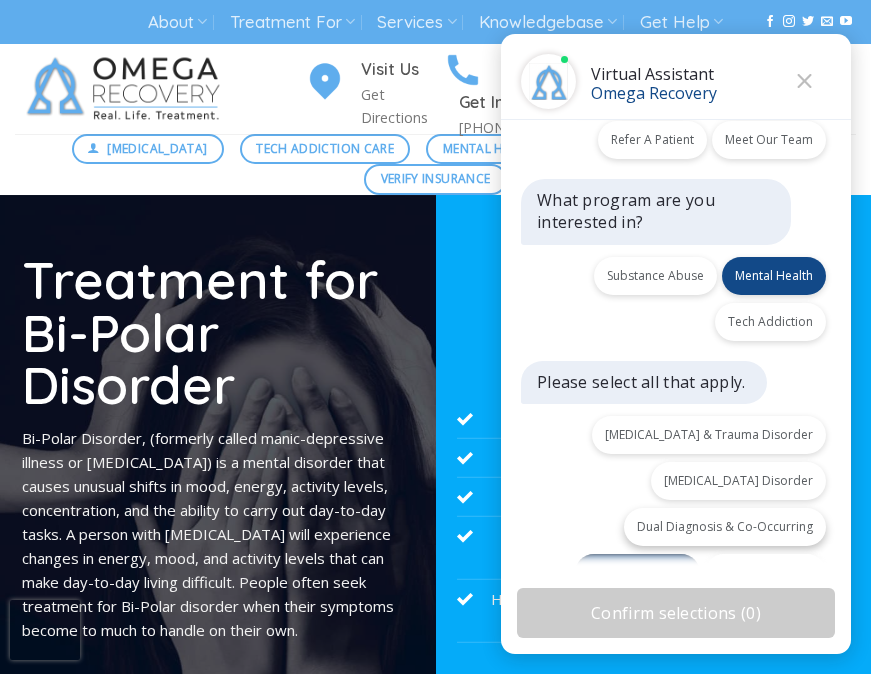 click on "Dual Diagnosis & Co-Occurring" at bounding box center [725, 527] 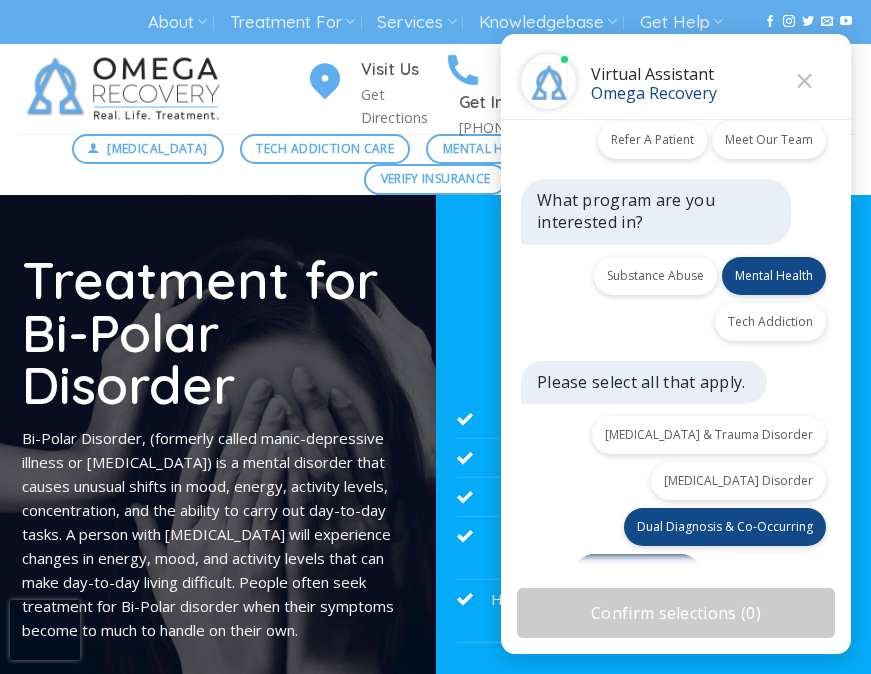 click on "[MEDICAL_DATA]" at bounding box center [765, 619] 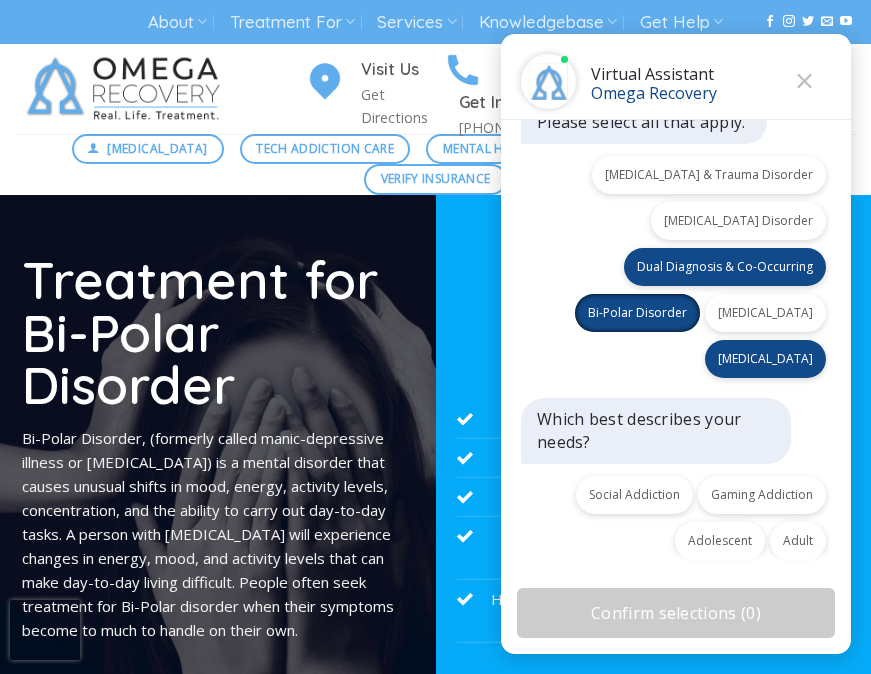 scroll, scrollTop: 2029, scrollLeft: 0, axis: vertical 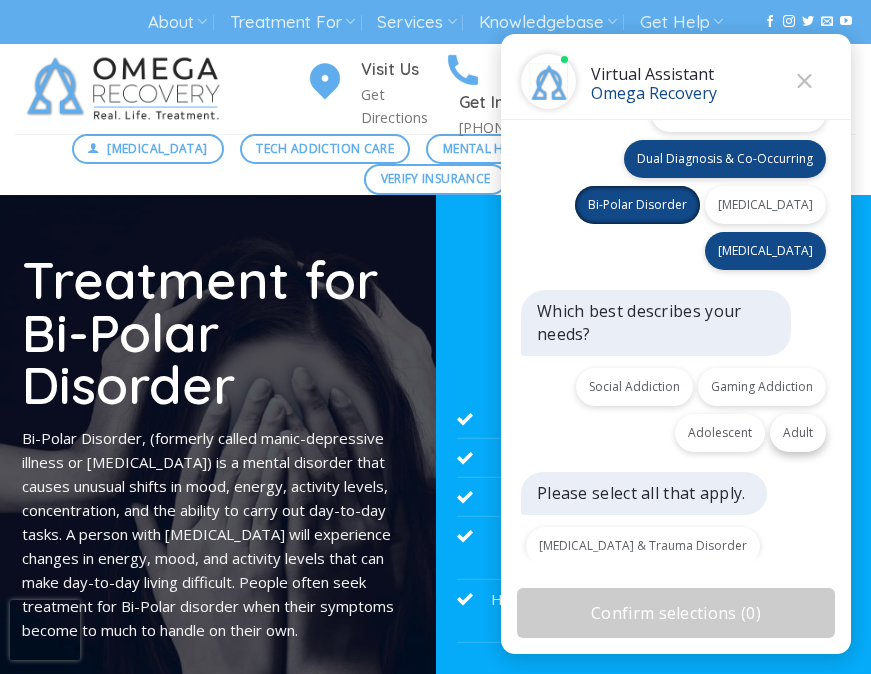 click on "Adult" at bounding box center [798, 433] 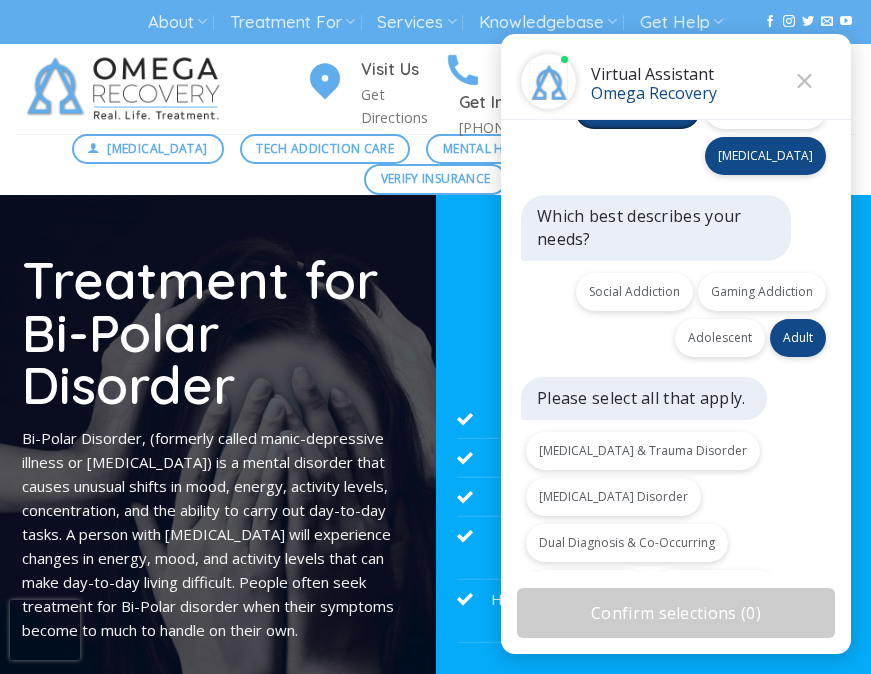 scroll, scrollTop: 2247, scrollLeft: 0, axis: vertical 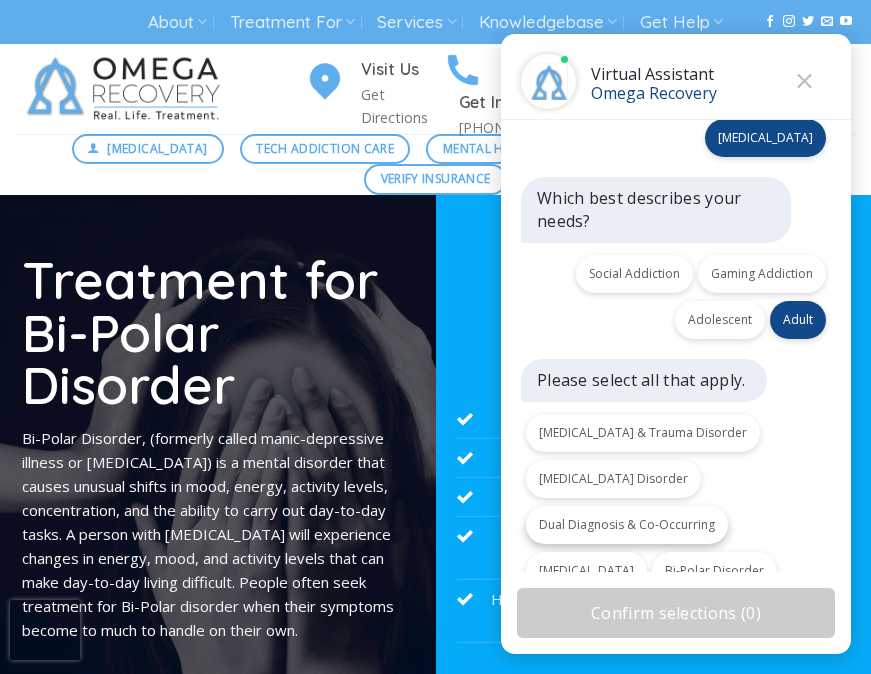 click on "Dual Diagnosis & Co-Occurring" at bounding box center (627, 525) 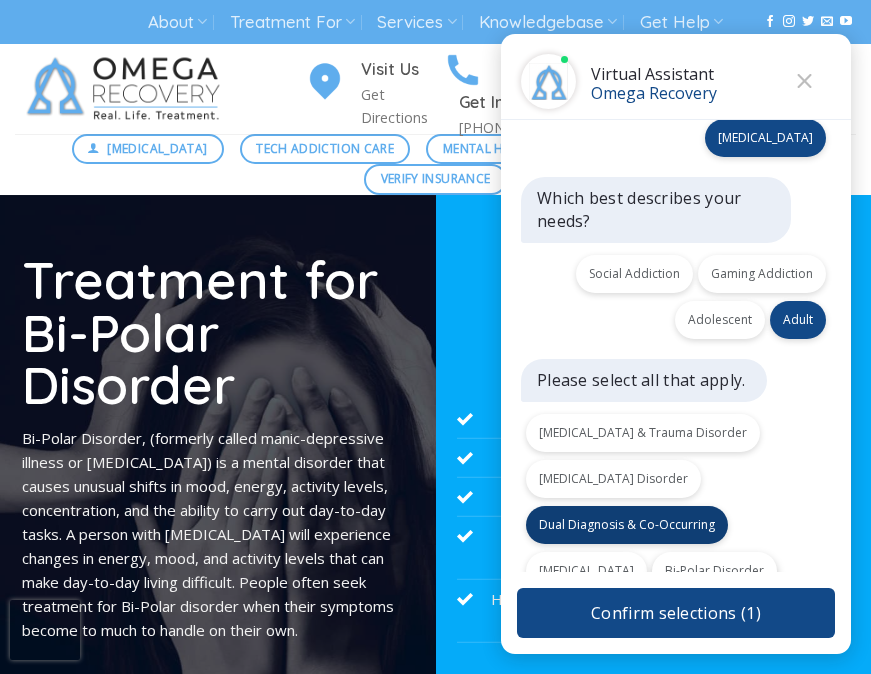 click on "Bi-Polar Disorder" at bounding box center (714, 571) 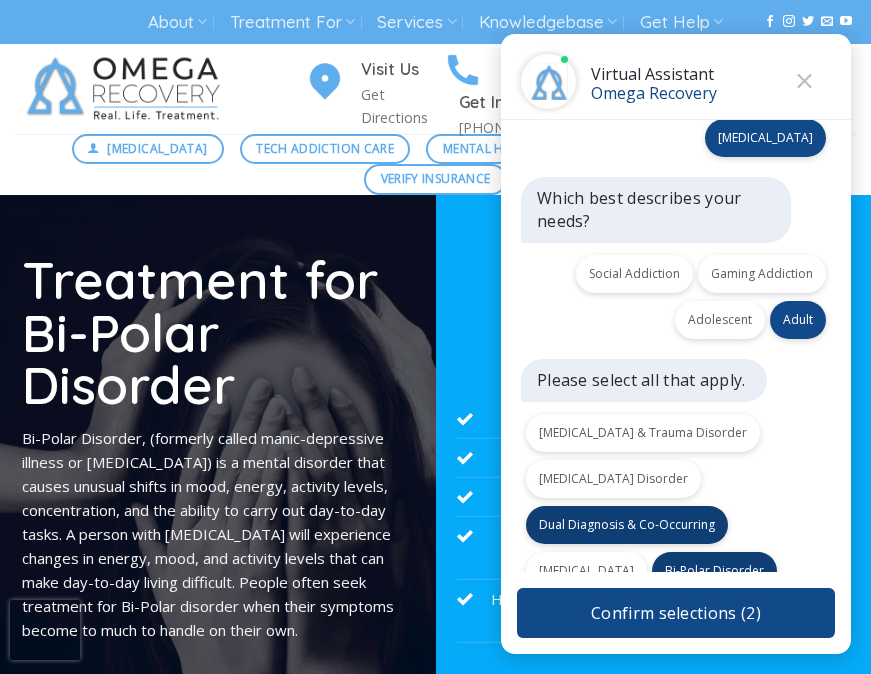 click on "[MEDICAL_DATA]" at bounding box center [586, 617] 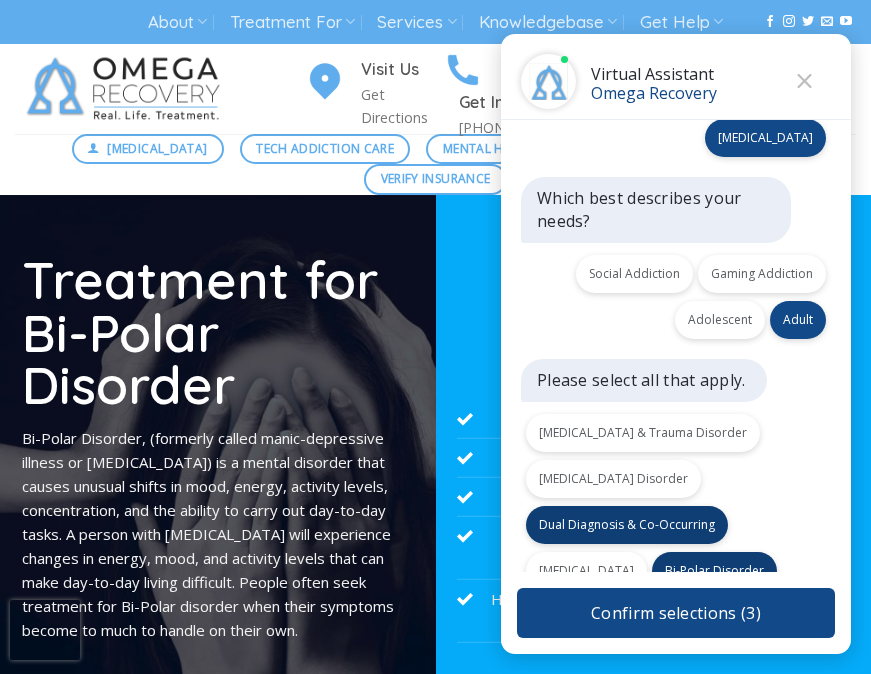 click on "Confirm selections ( 3 )" at bounding box center (676, 613) 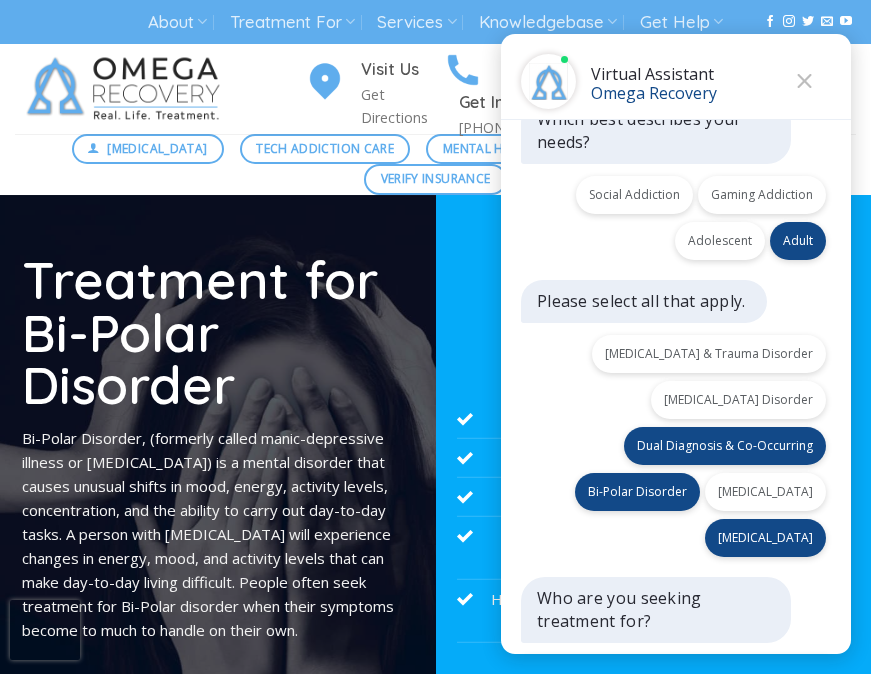 scroll, scrollTop: 2346, scrollLeft: 0, axis: vertical 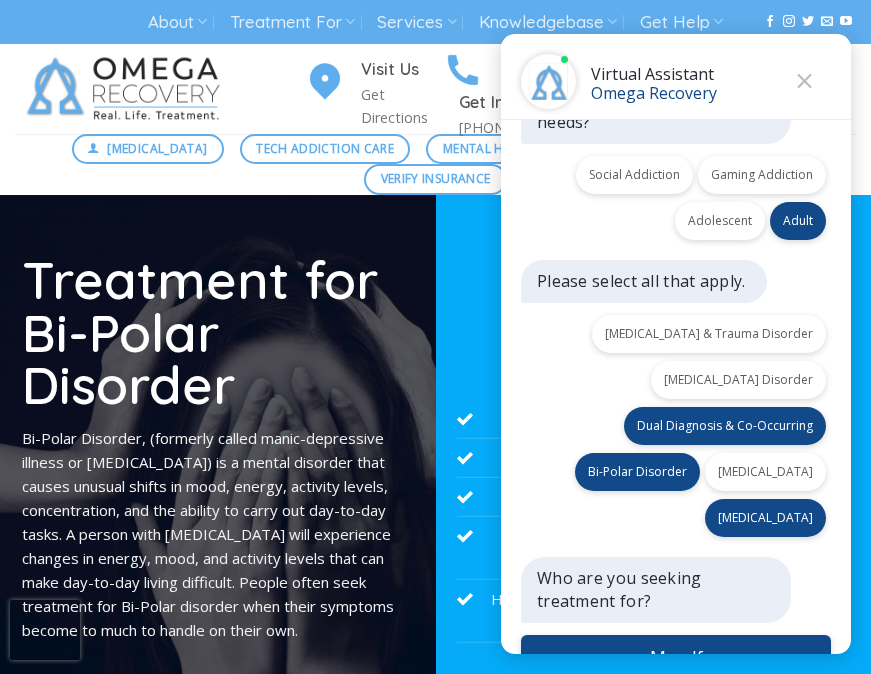 click on "Someone Else" at bounding box center (676, 707) 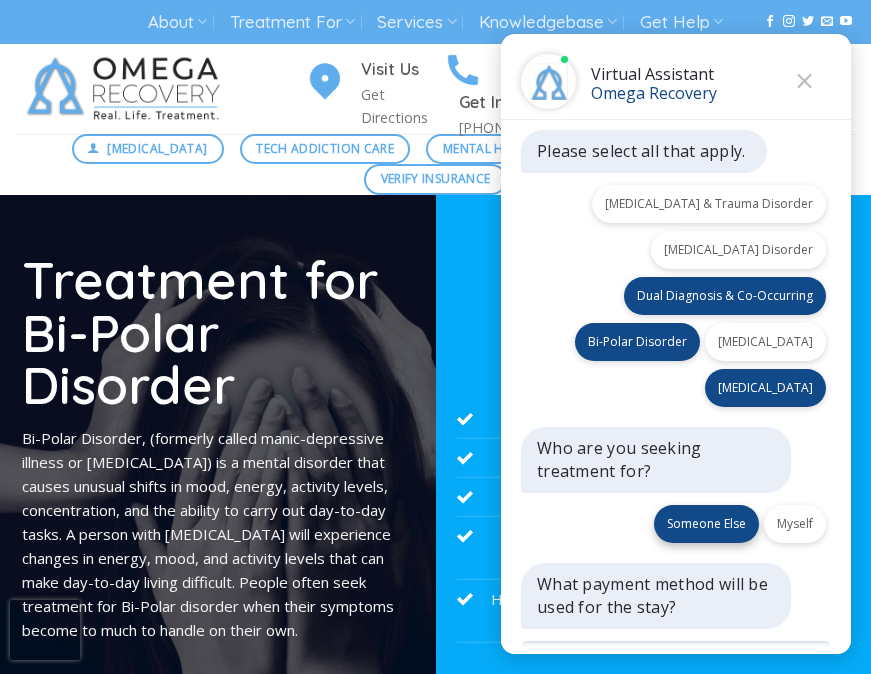scroll, scrollTop: 2482, scrollLeft: 0, axis: vertical 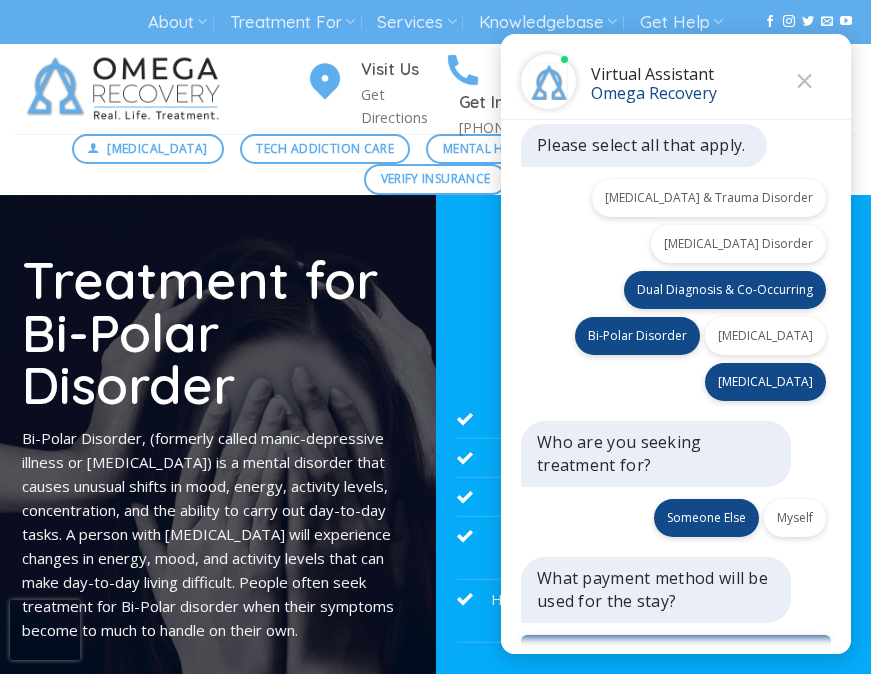 click on "Commercial Insurance" at bounding box center [676, 656] 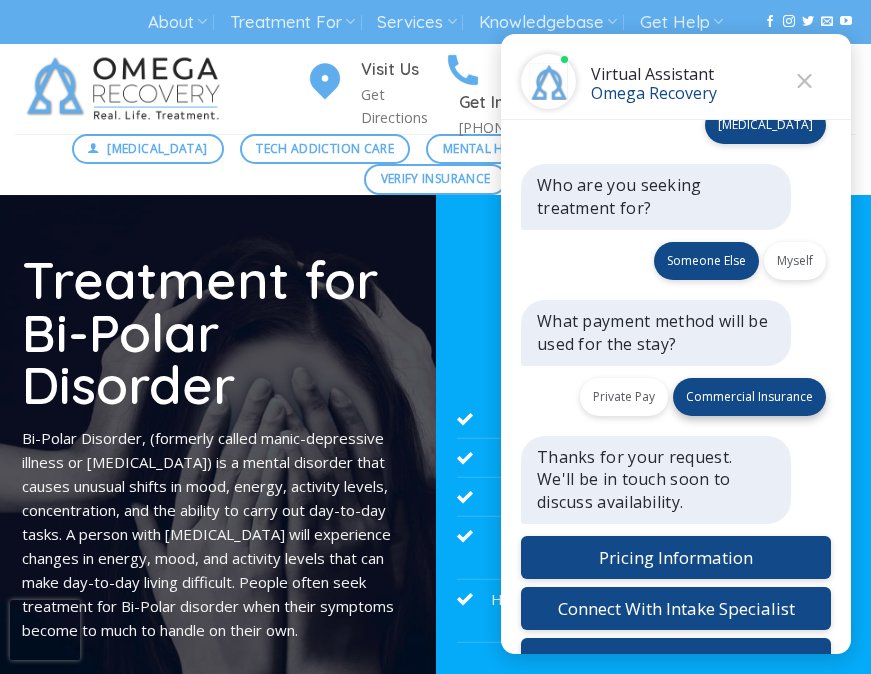 scroll, scrollTop: 2742, scrollLeft: 0, axis: vertical 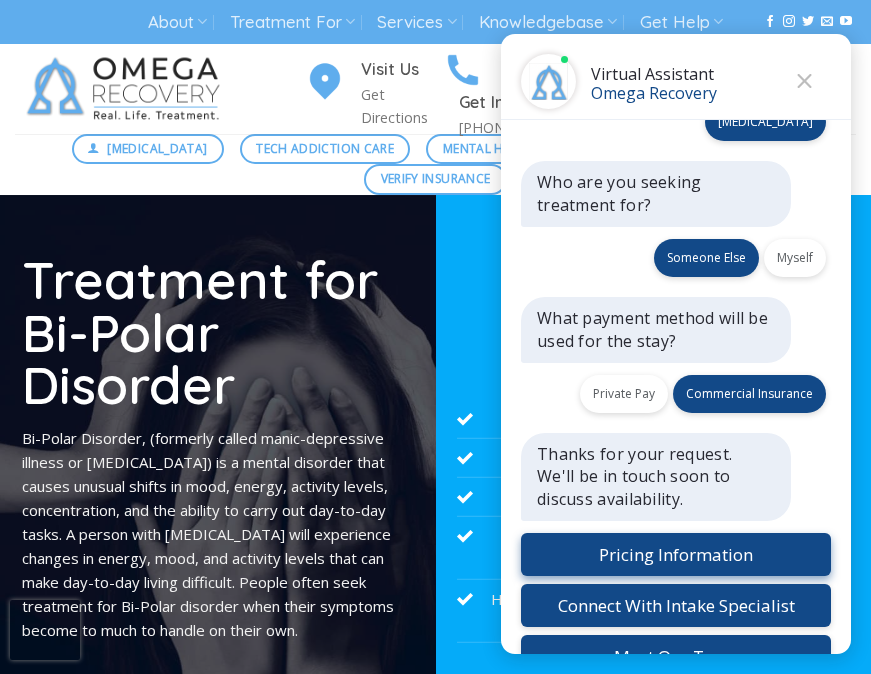 click on "Pricing Information" at bounding box center [676, 554] 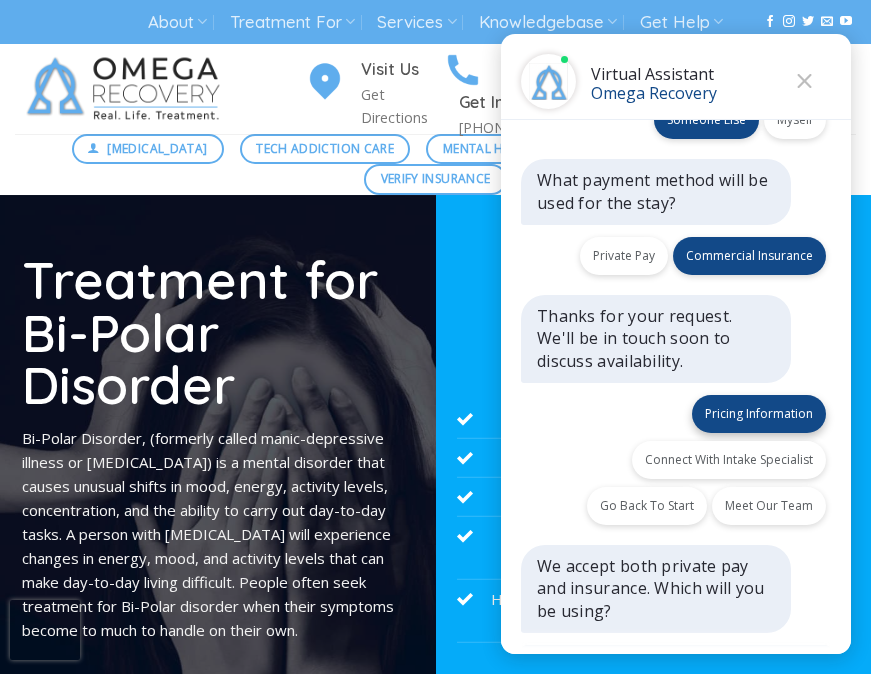 scroll, scrollTop: 2890, scrollLeft: 0, axis: vertical 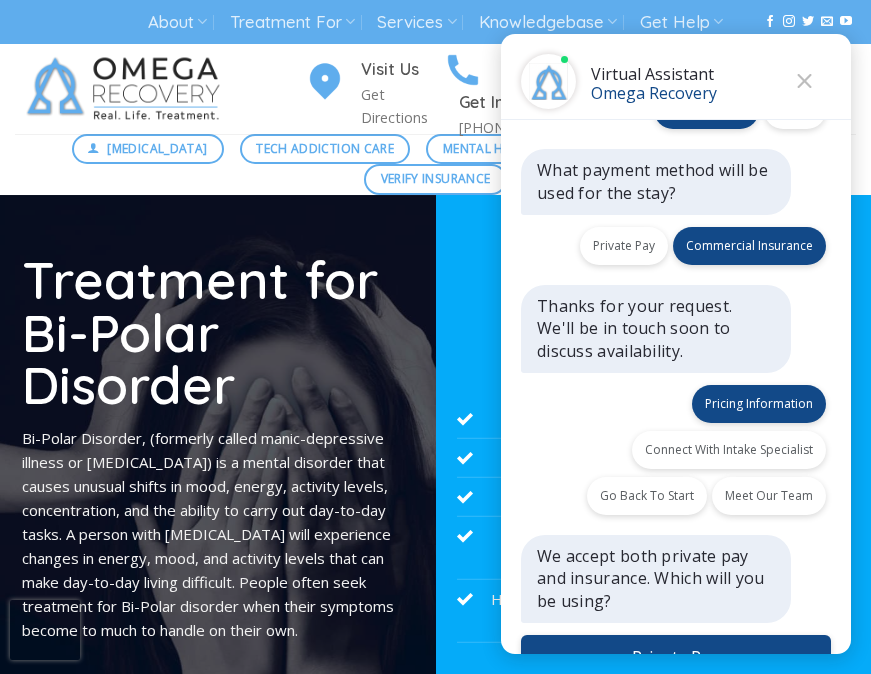 click on "Insurance" at bounding box center [676, 707] 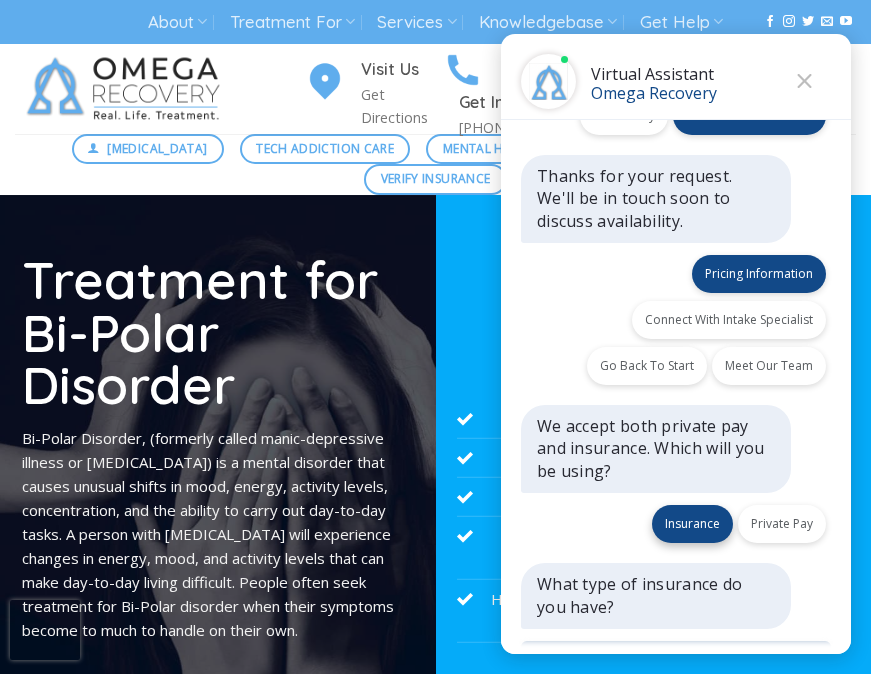 scroll, scrollTop: 3026, scrollLeft: 0, axis: vertical 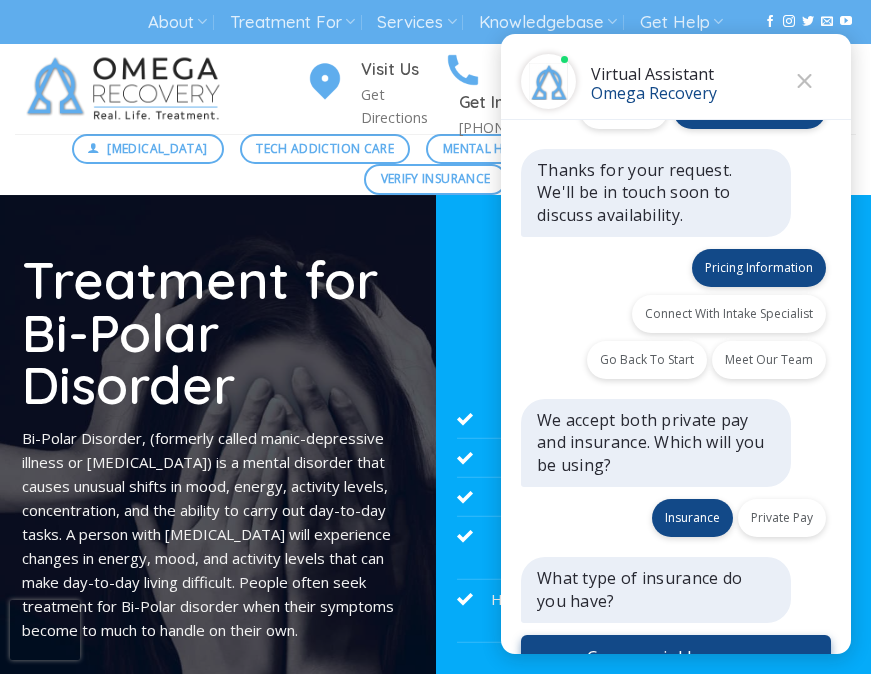 click on "Commercial Insurance" at bounding box center [676, 656] 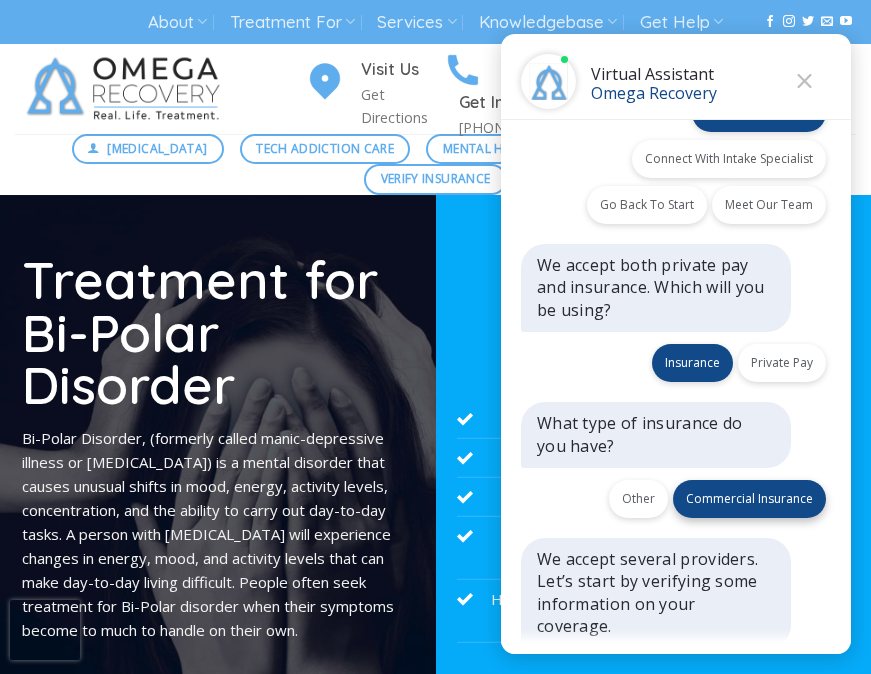 scroll, scrollTop: 3207, scrollLeft: 0, axis: vertical 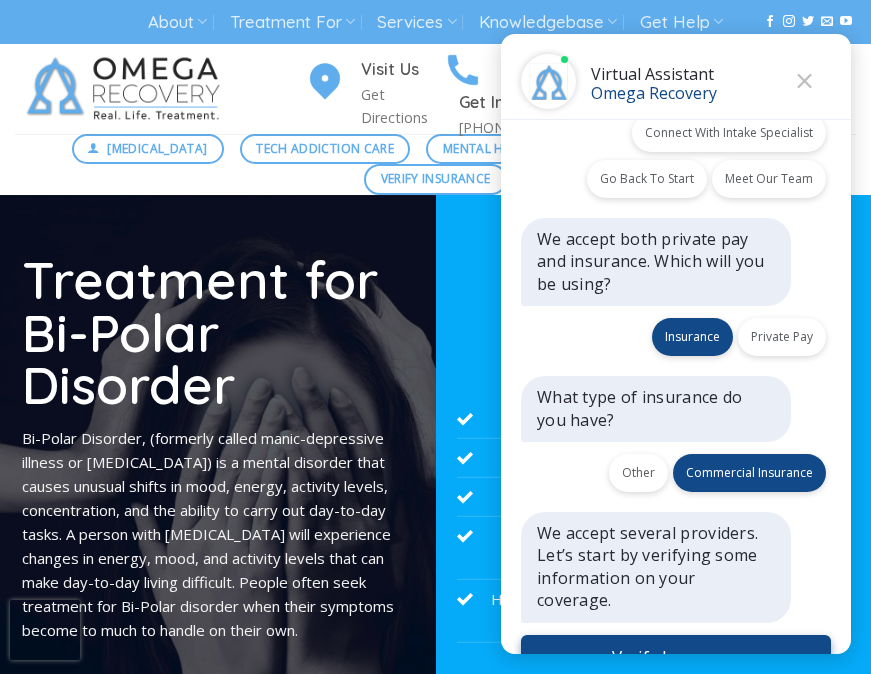 click on "Verify Insurance" at bounding box center [676, 656] 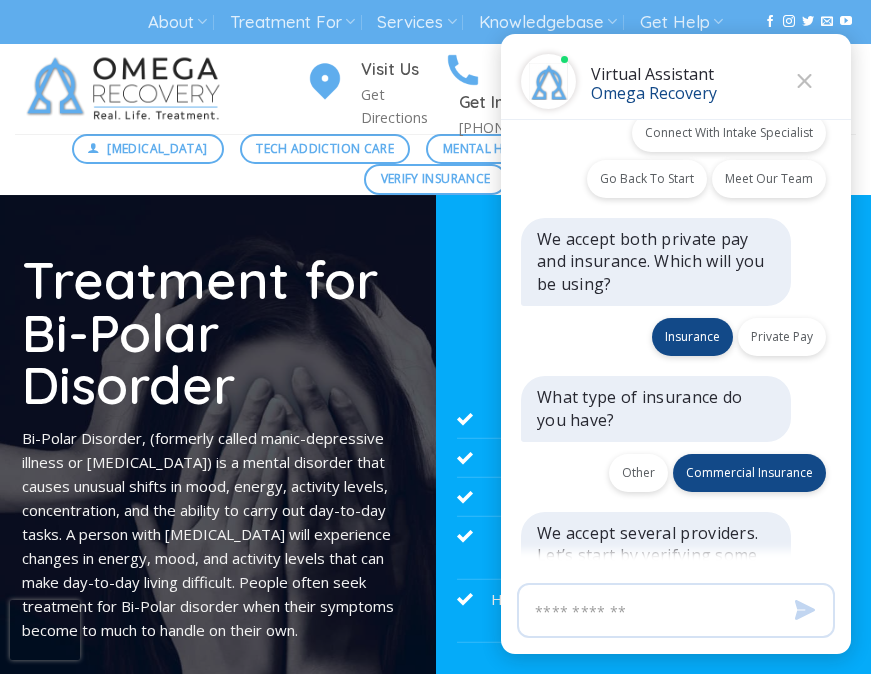 scroll, scrollTop: 3294, scrollLeft: 0, axis: vertical 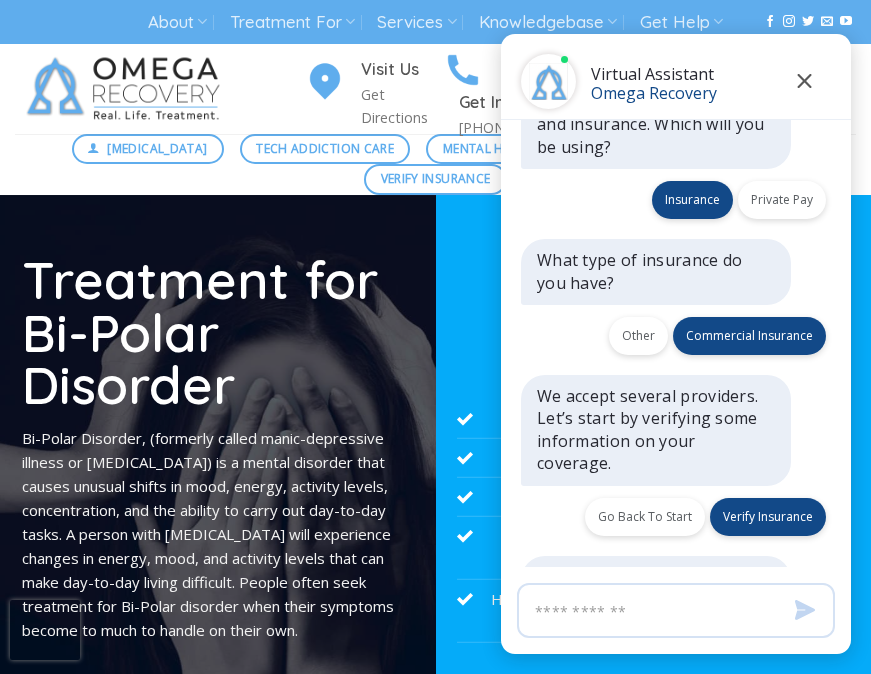 click 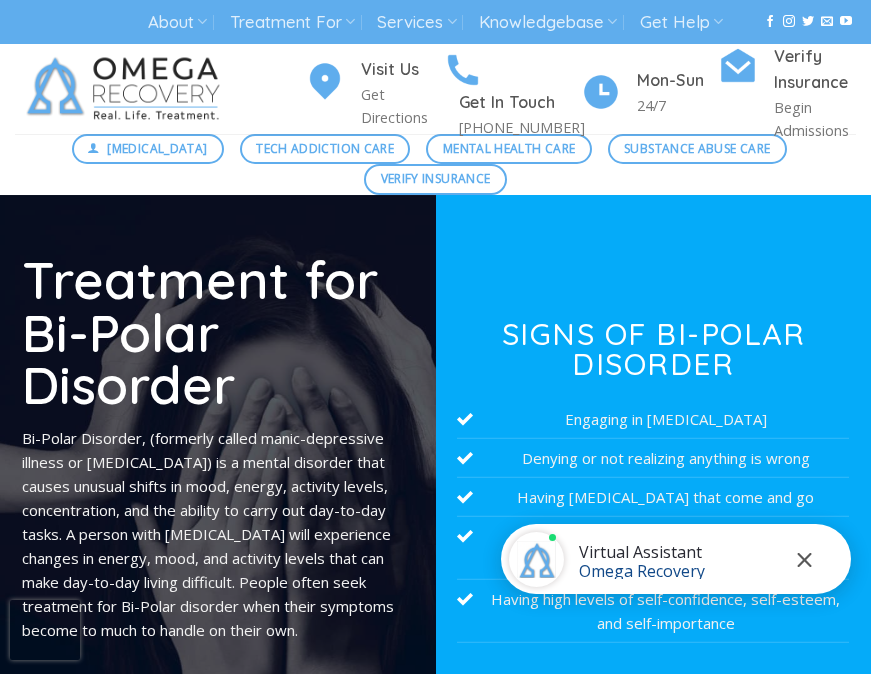 click 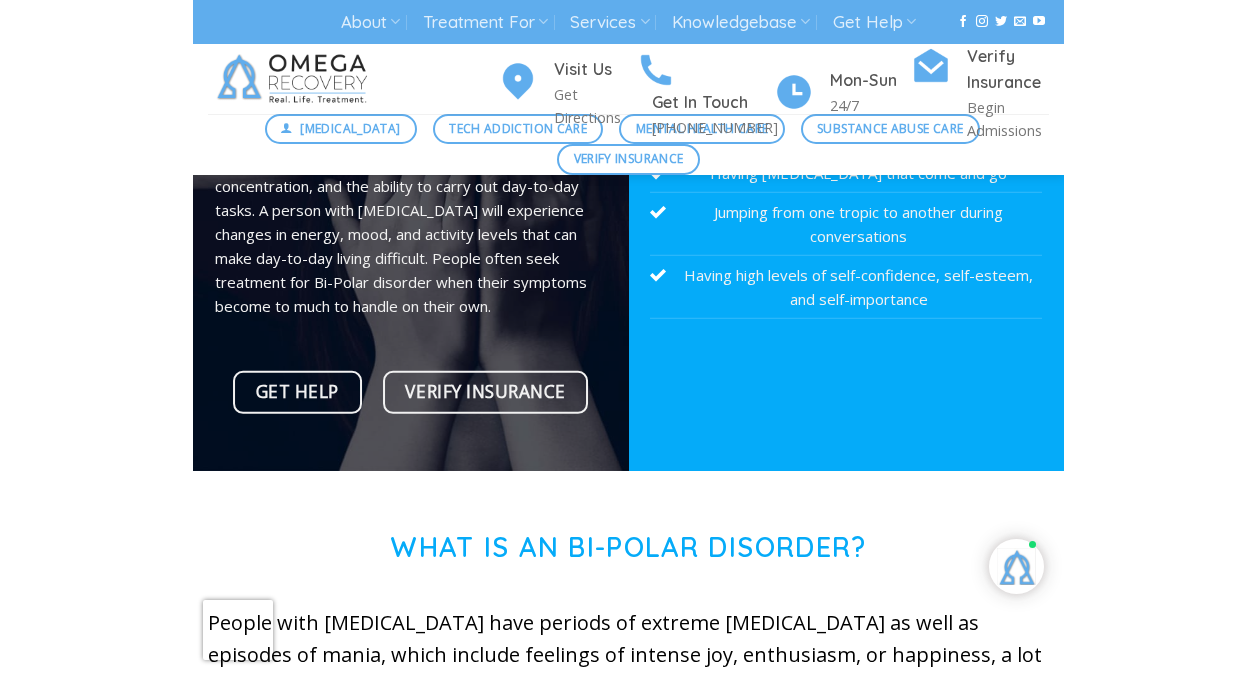 scroll, scrollTop: 326, scrollLeft: 0, axis: vertical 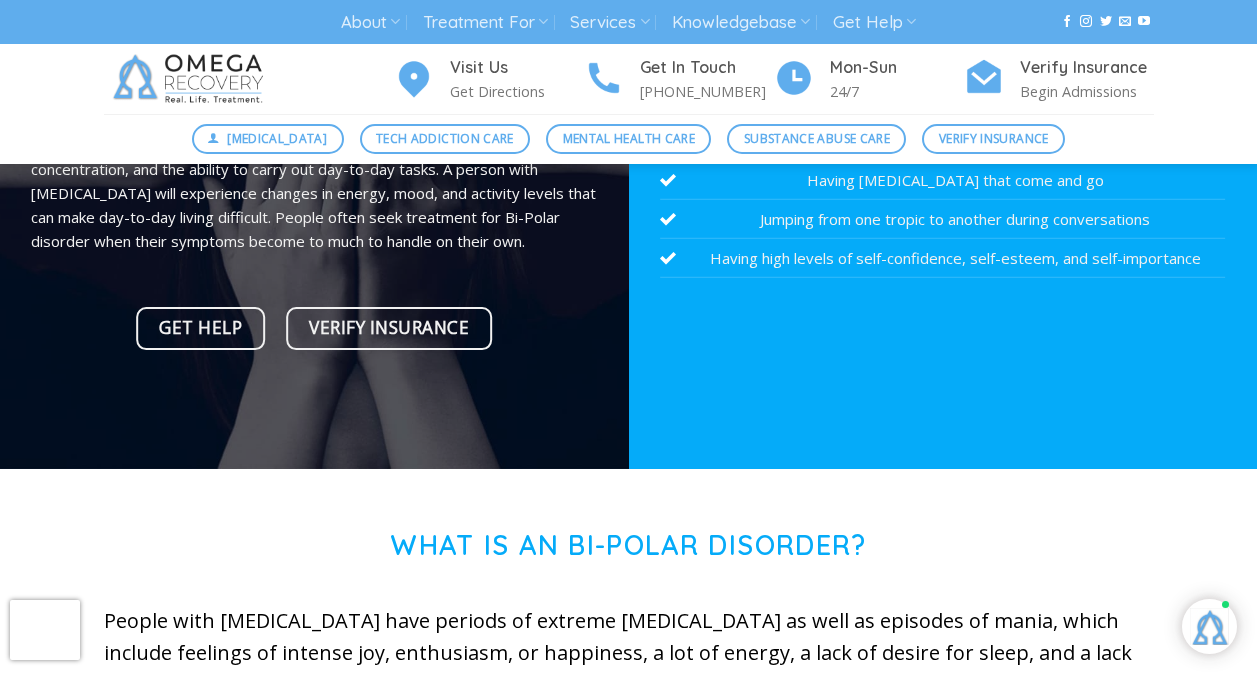 click at bounding box center [1209, 626] 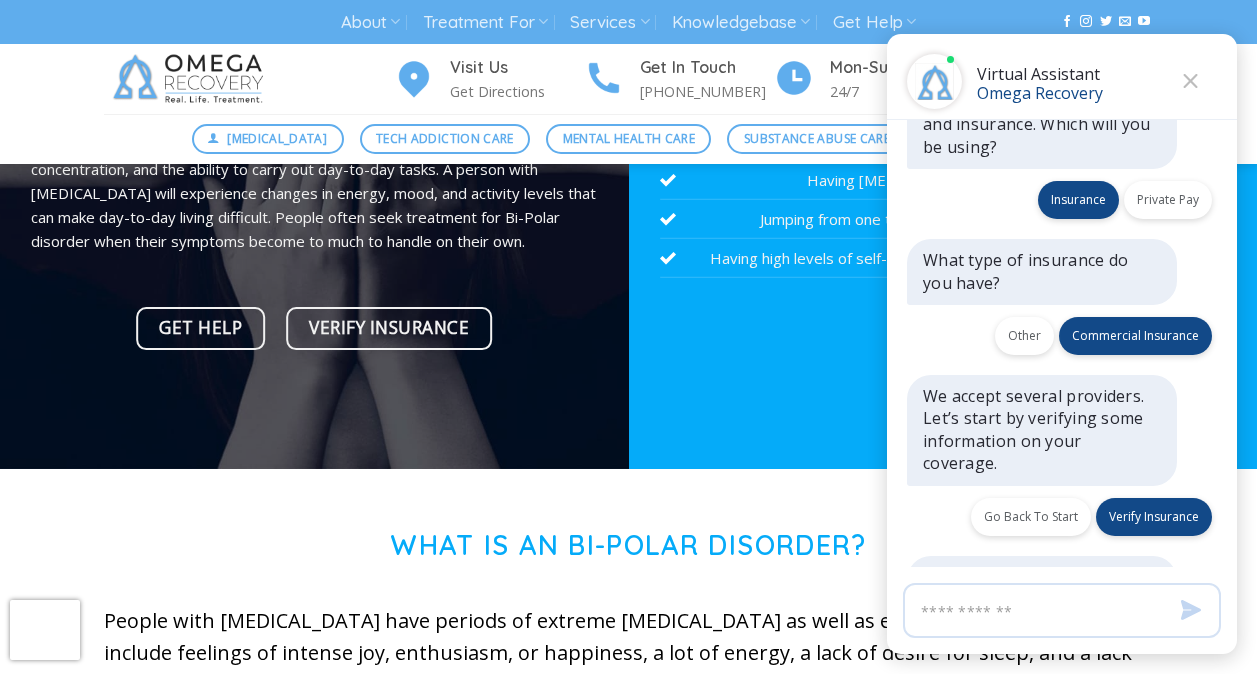 drag, startPoint x: 1229, startPoint y: 550, endPoint x: 1221, endPoint y: 607, distance: 57.558666 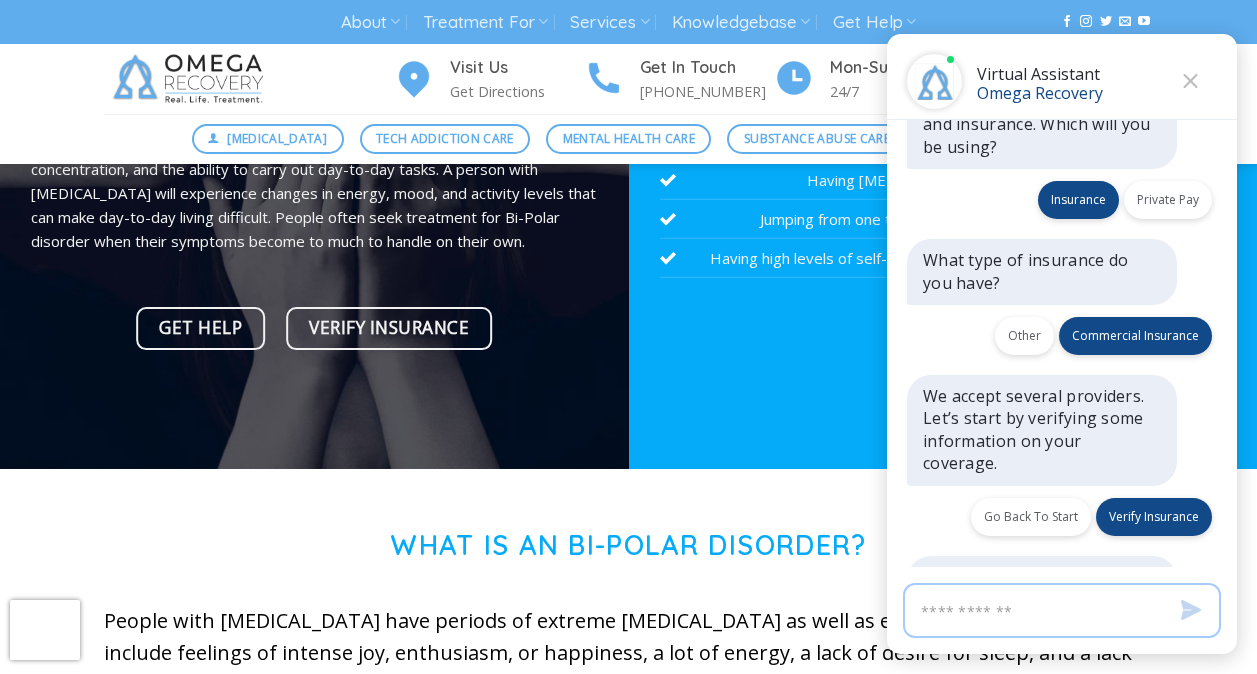 click at bounding box center [1062, 610] 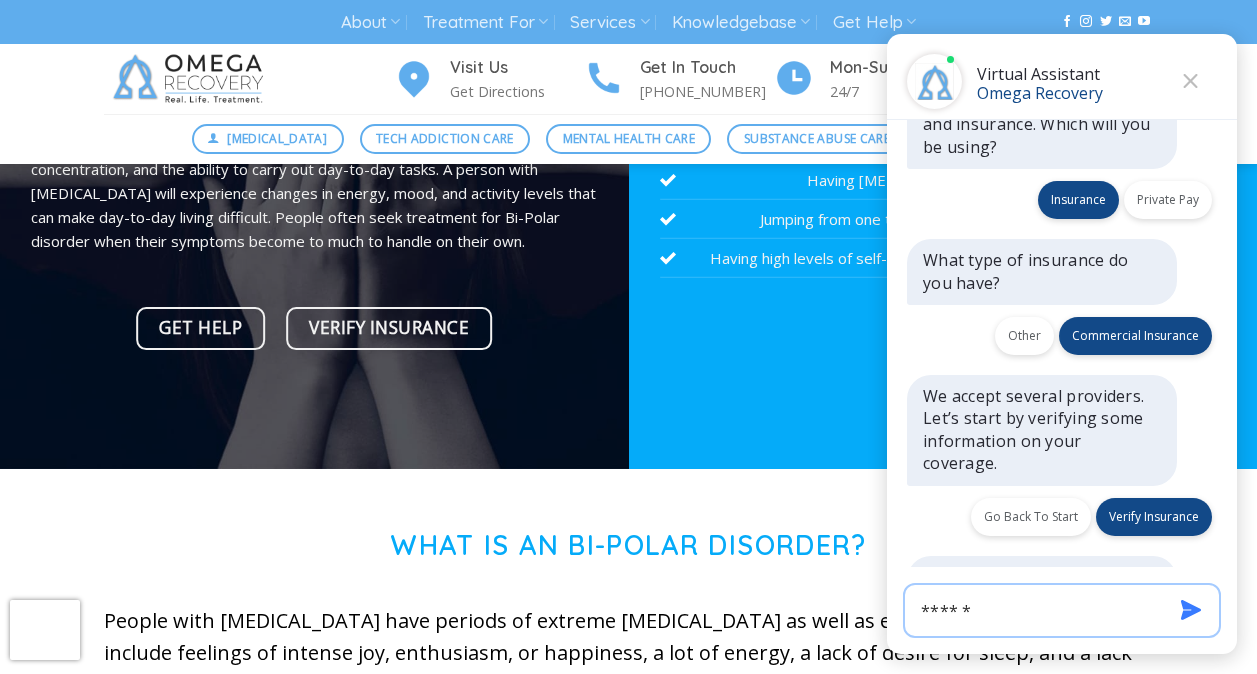type on "*******" 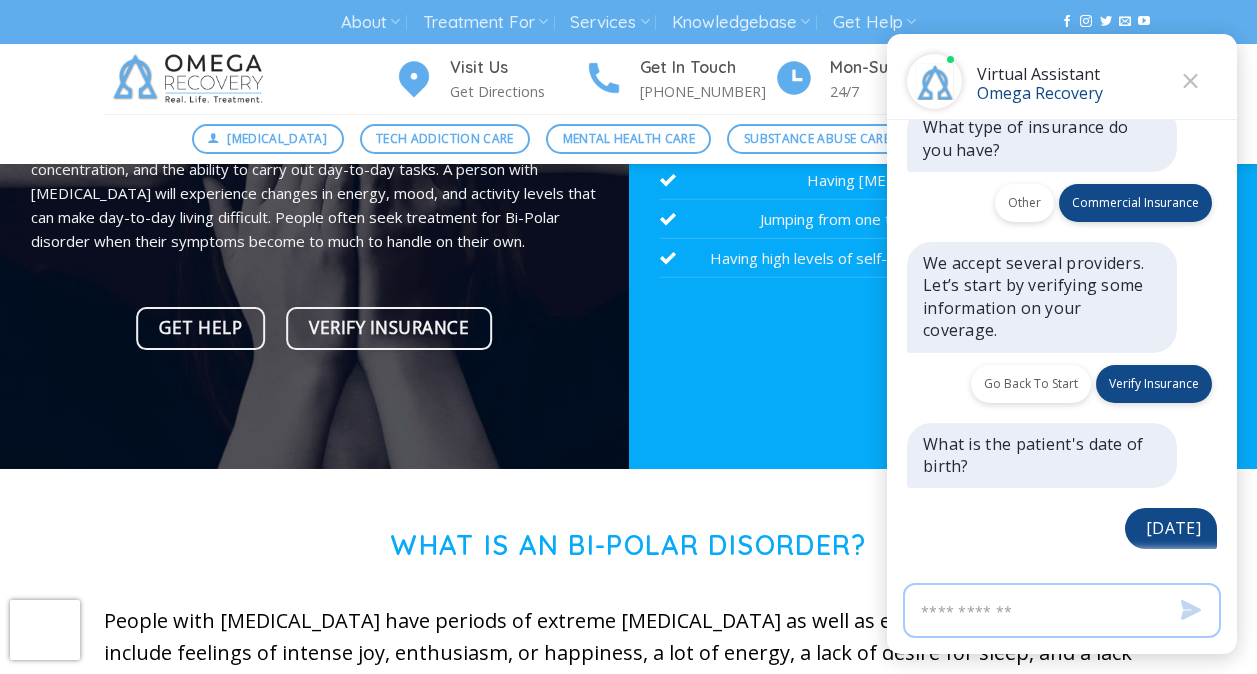scroll, scrollTop: 3486, scrollLeft: 0, axis: vertical 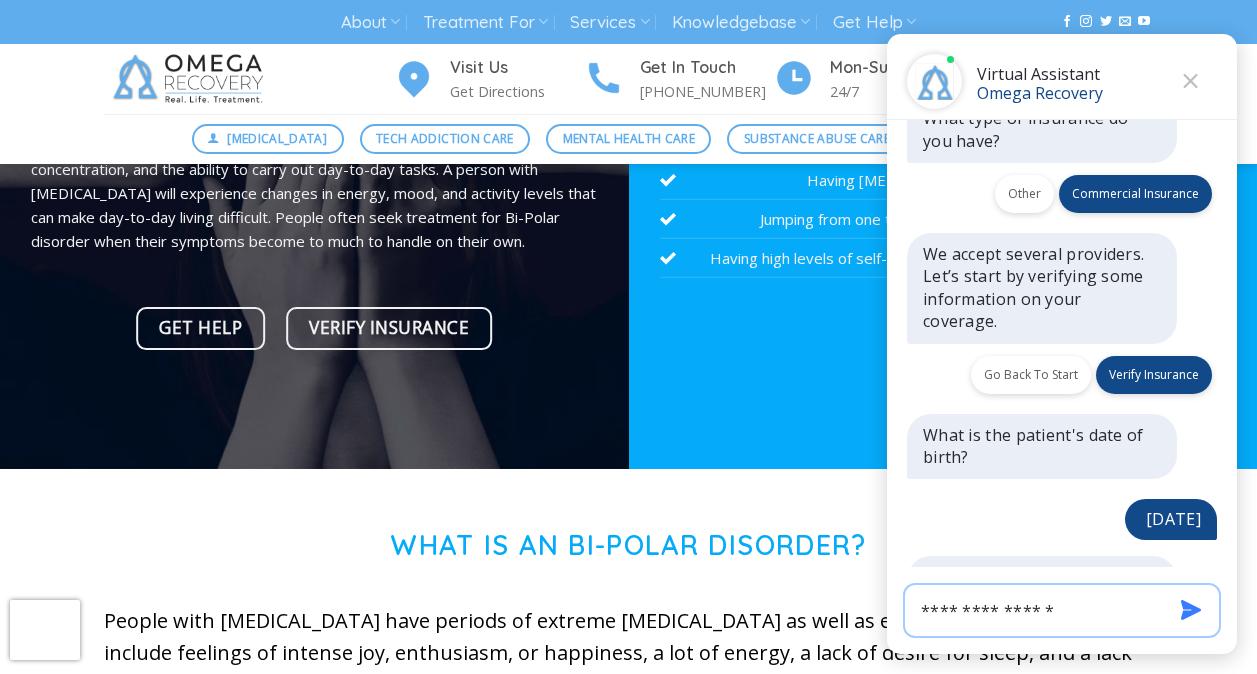 type on "**********" 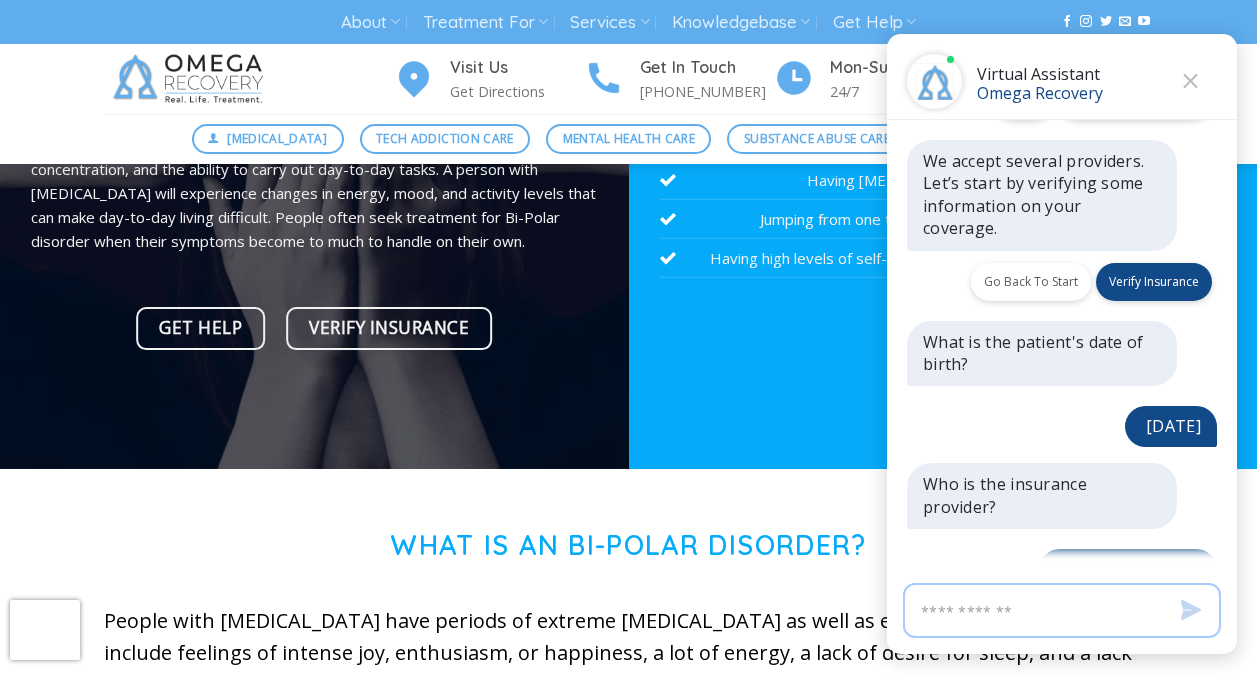 scroll, scrollTop: 3629, scrollLeft: 0, axis: vertical 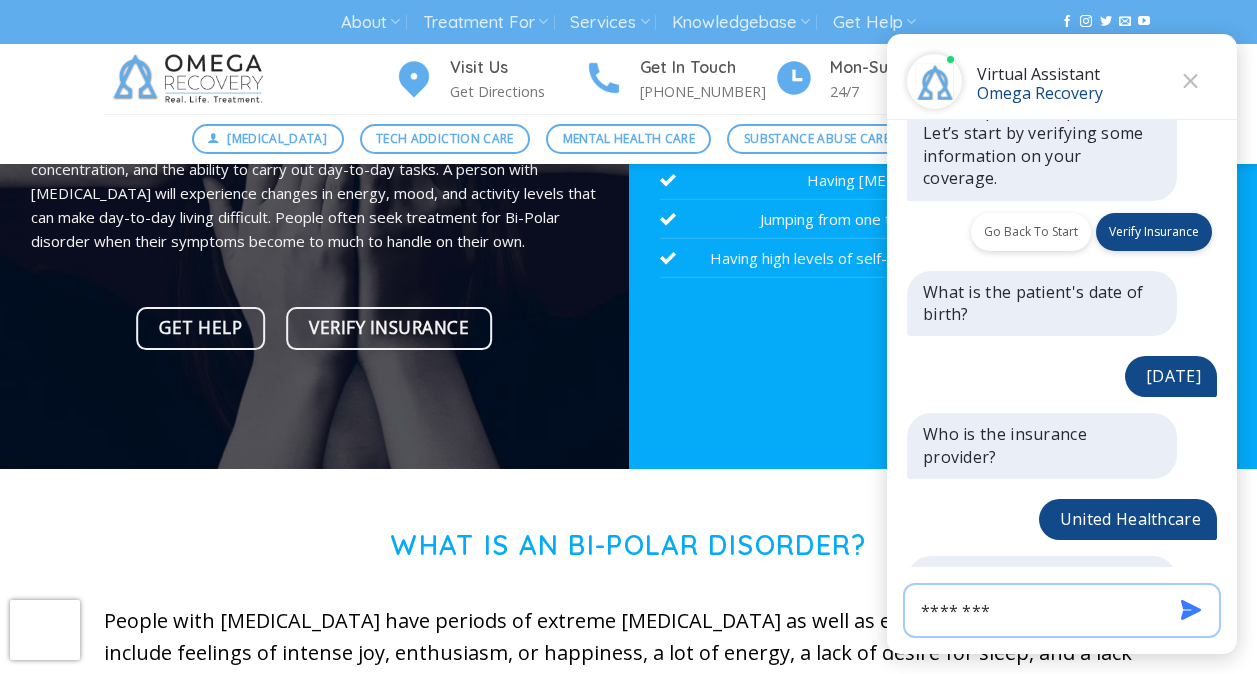 type on "*********" 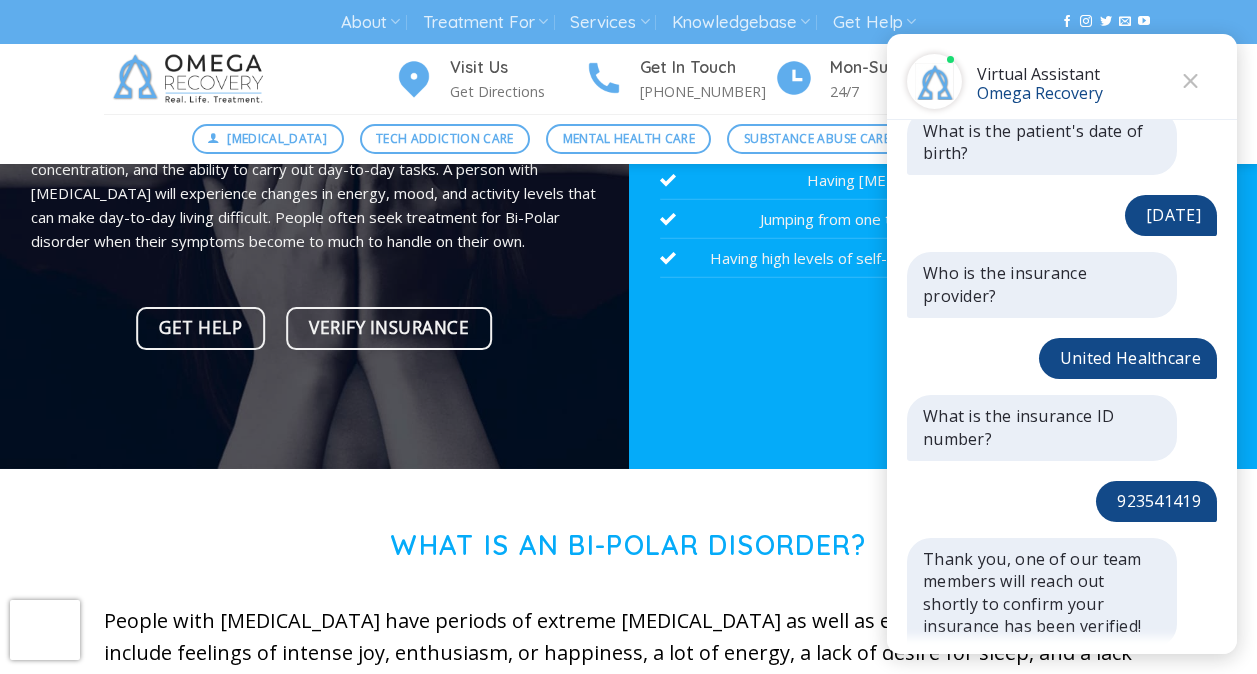 scroll, scrollTop: 3816, scrollLeft: 0, axis: vertical 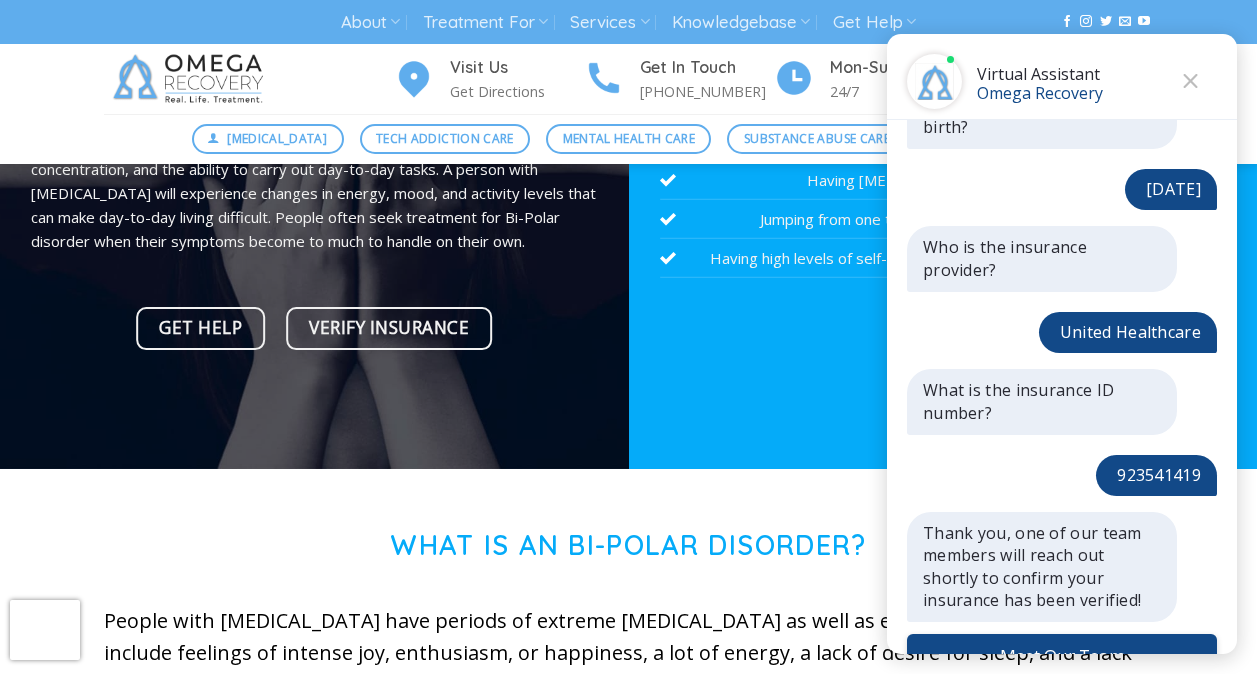click on "Go Back To Start" at bounding box center (1062, 706) 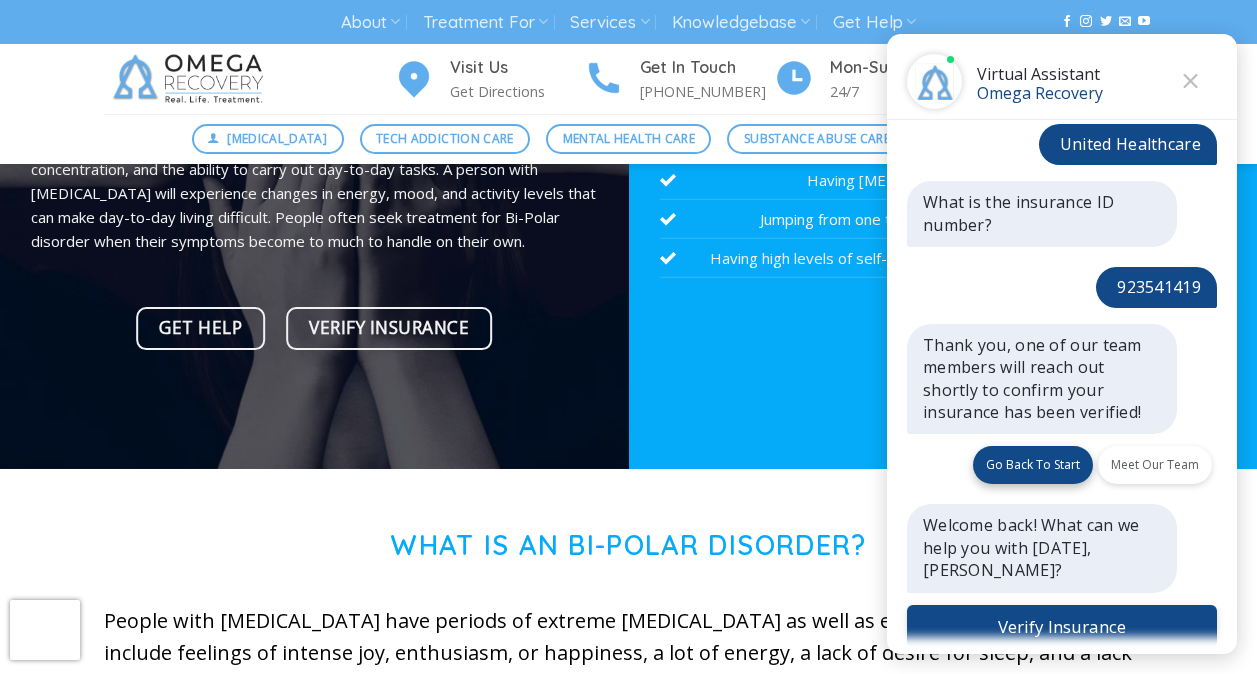 scroll, scrollTop: 4156, scrollLeft: 0, axis: vertical 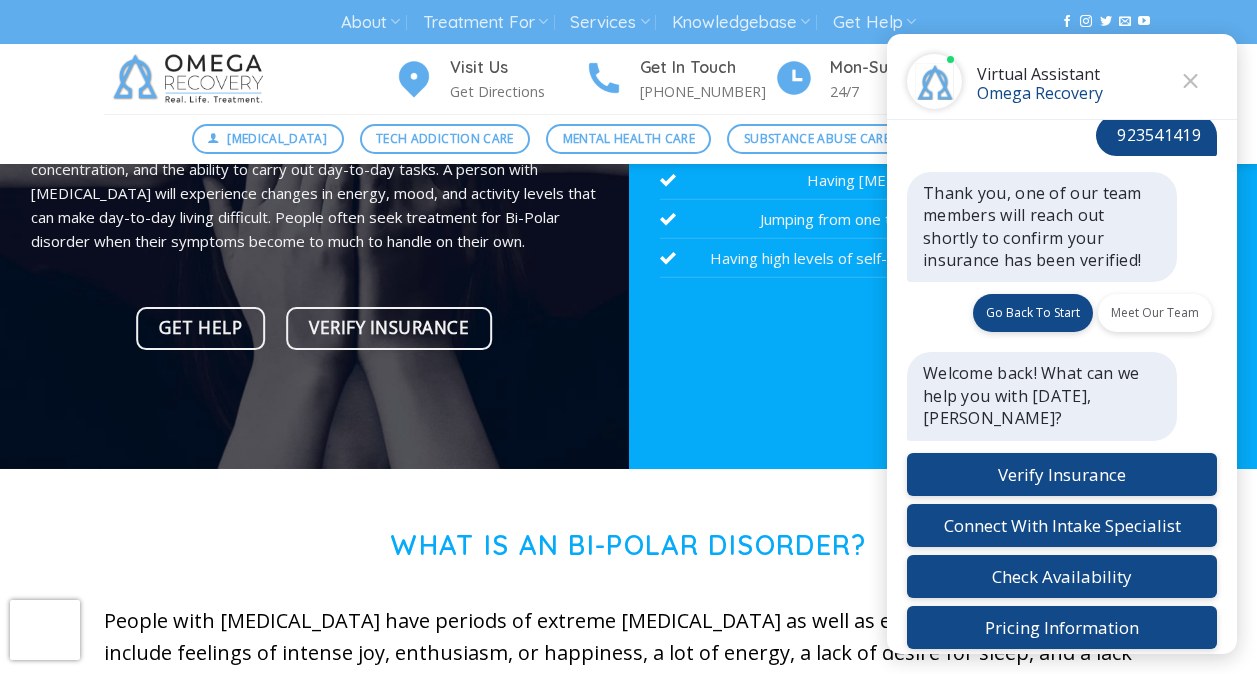 click at bounding box center [628, 921] 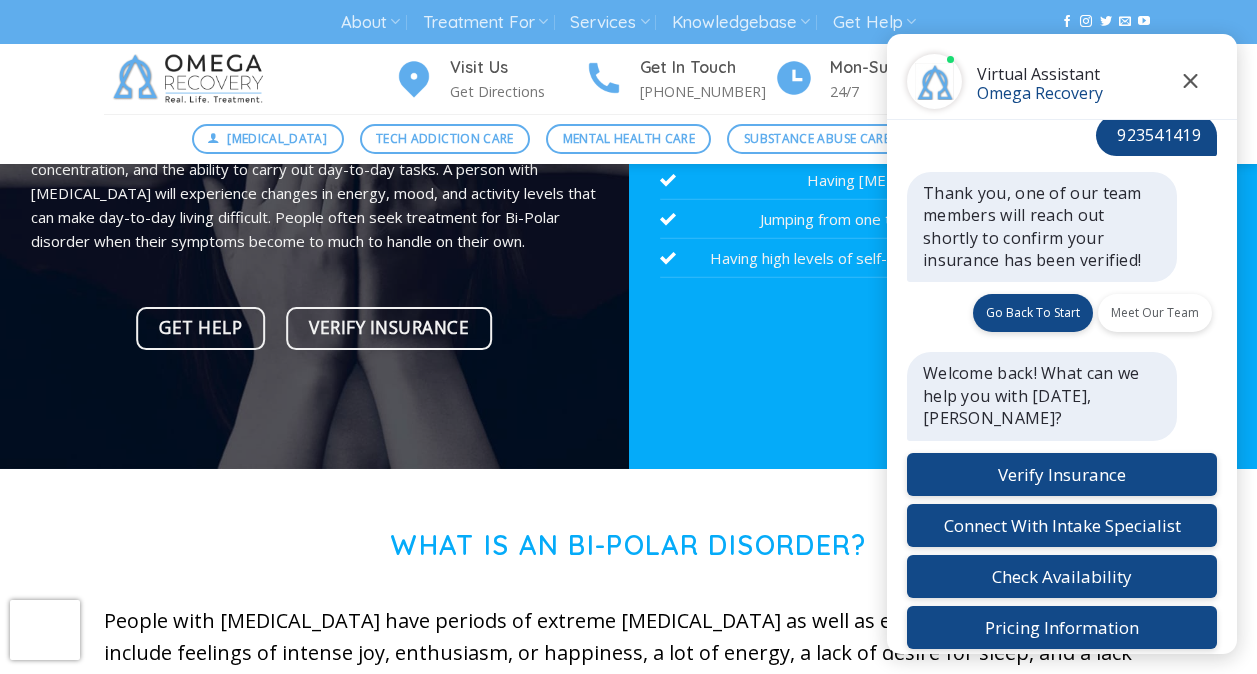 click 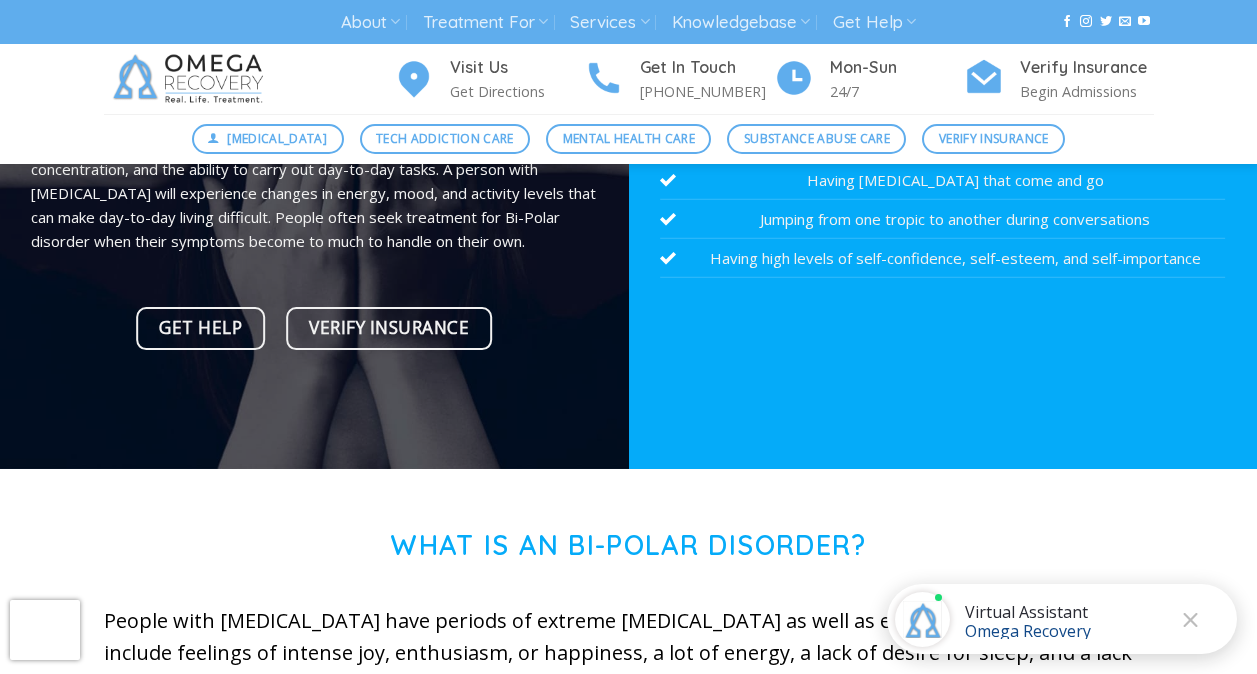 click on "Virtual Assistant   Omega Recovery" at bounding box center [1028, 620] 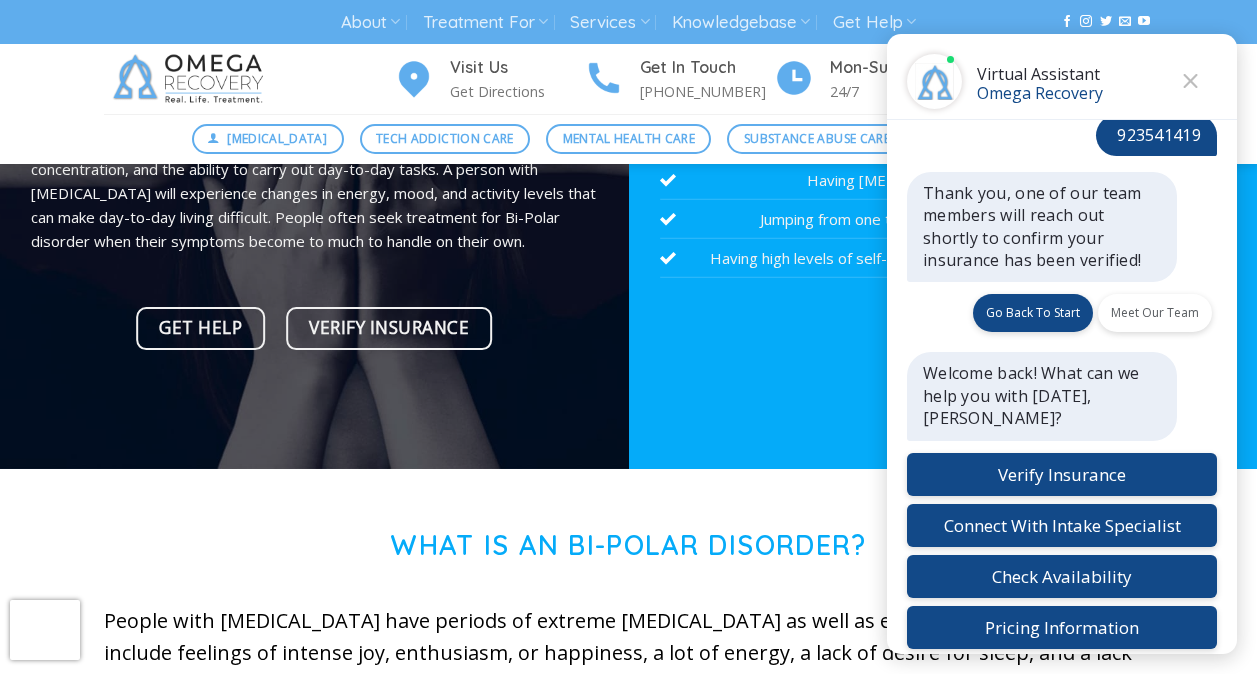 click at bounding box center (628, 921) 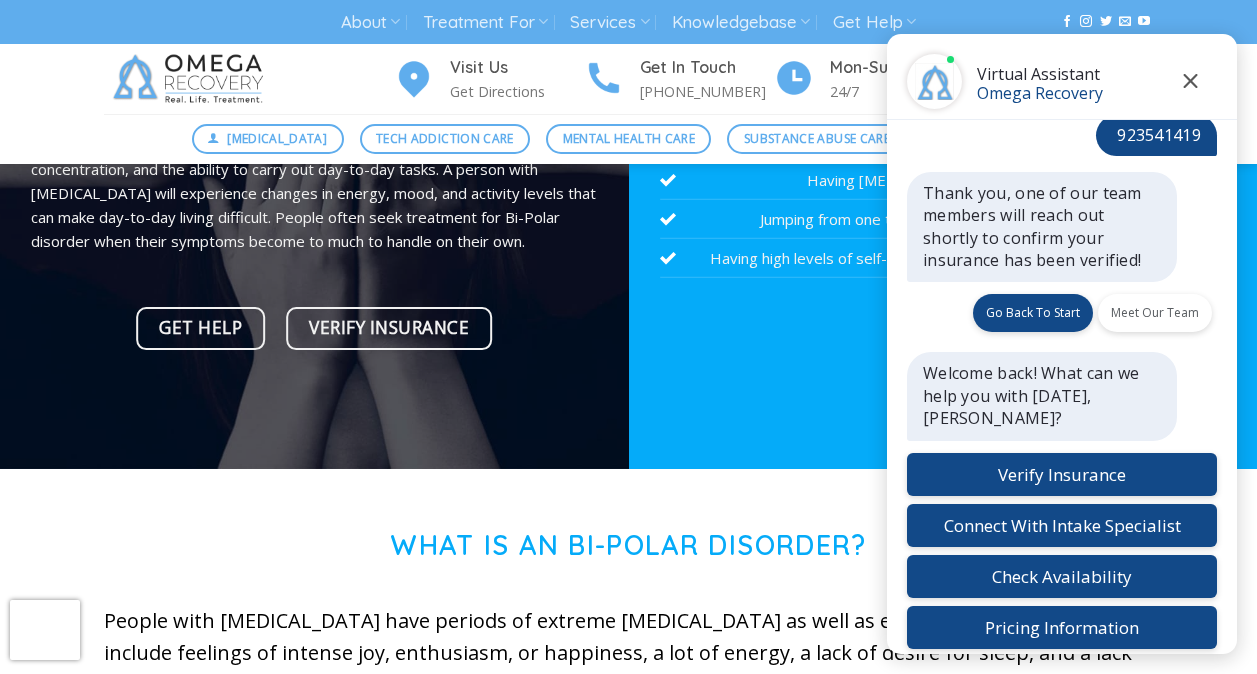 click 